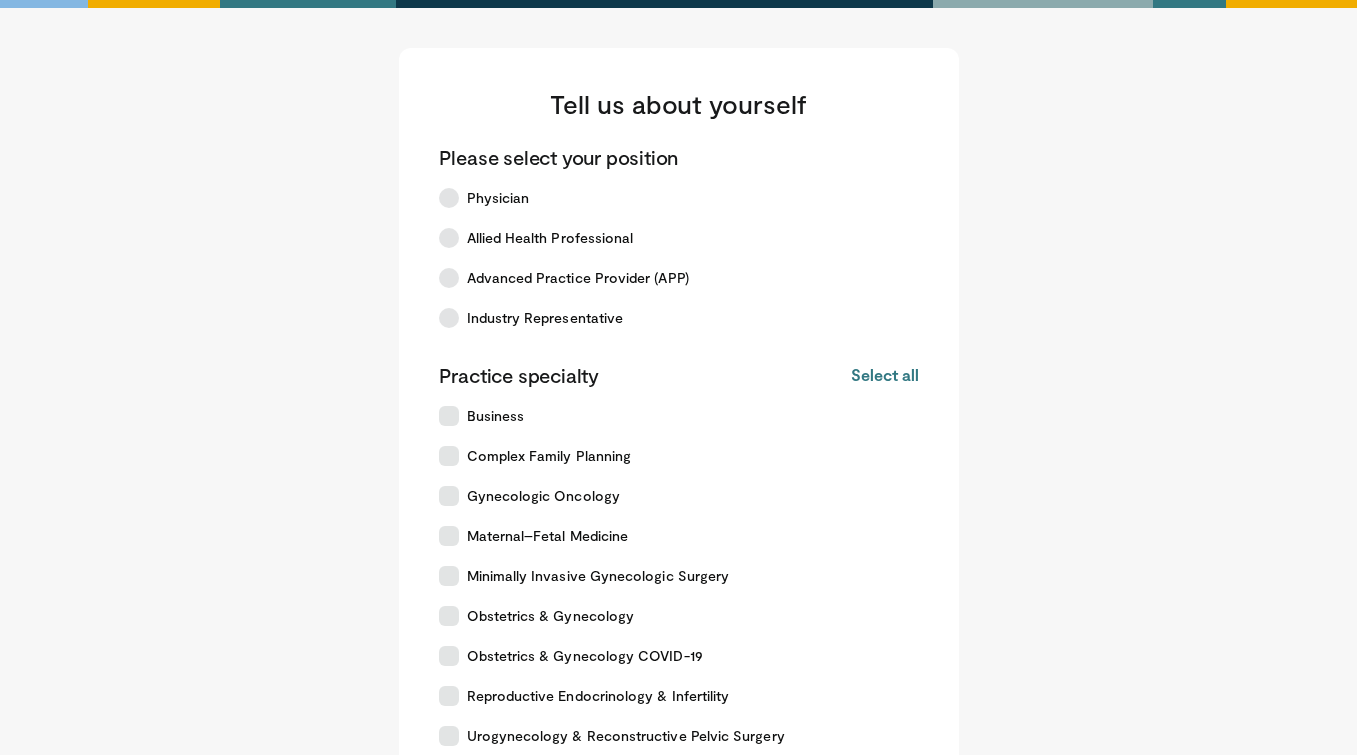 scroll, scrollTop: 0, scrollLeft: 0, axis: both 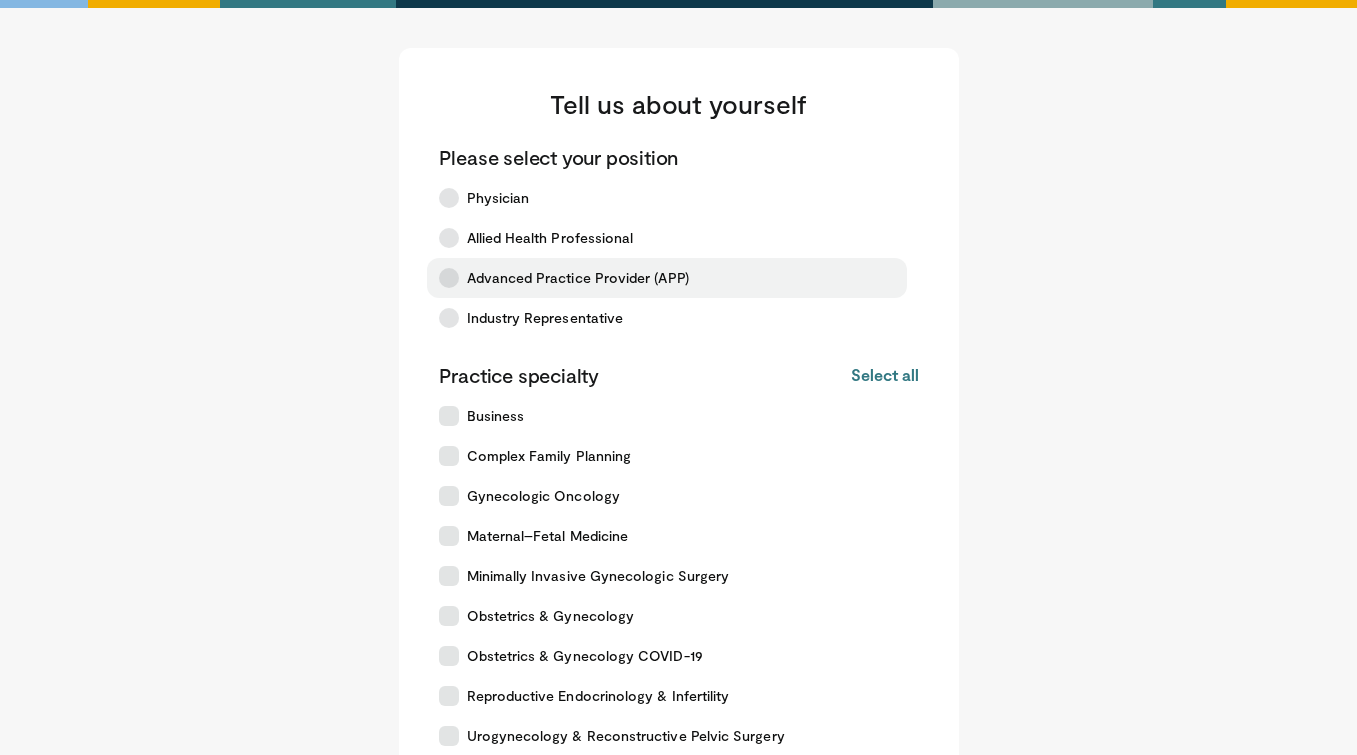 click at bounding box center [449, 278] 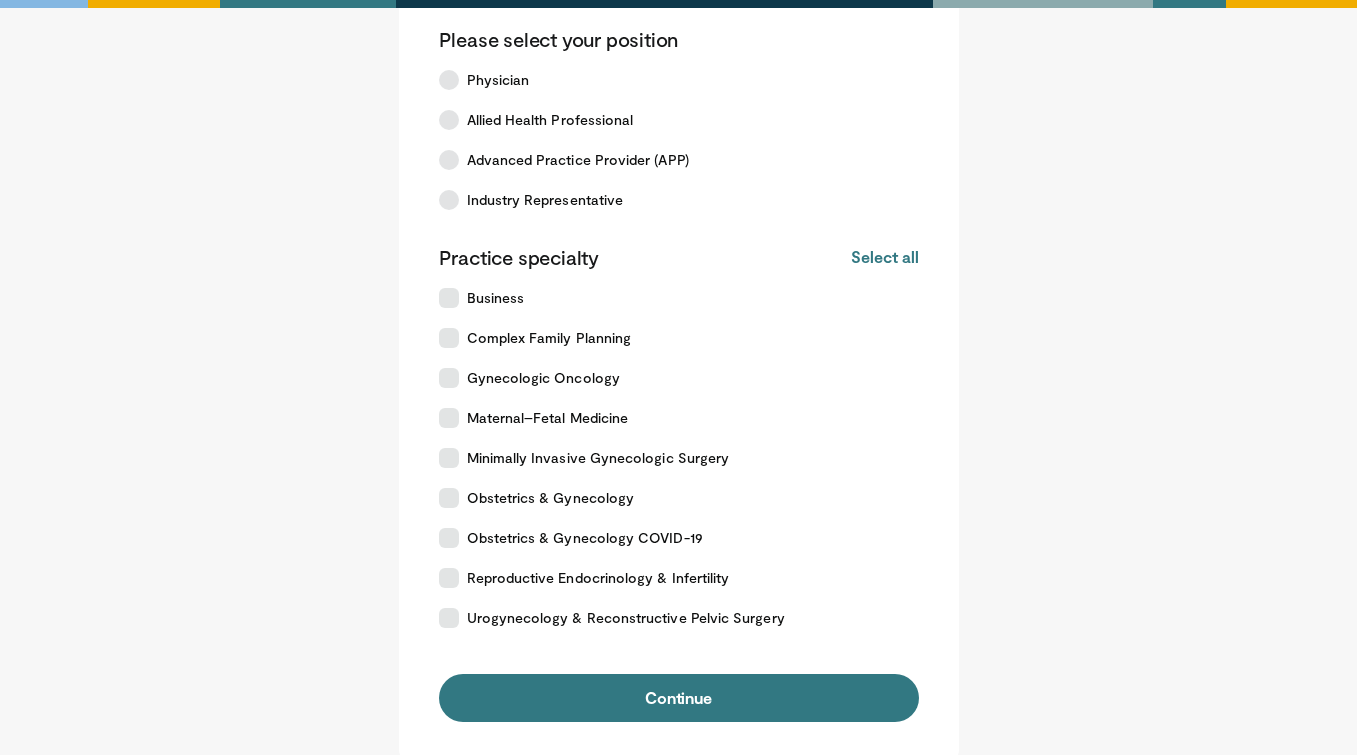 scroll, scrollTop: 116, scrollLeft: 0, axis: vertical 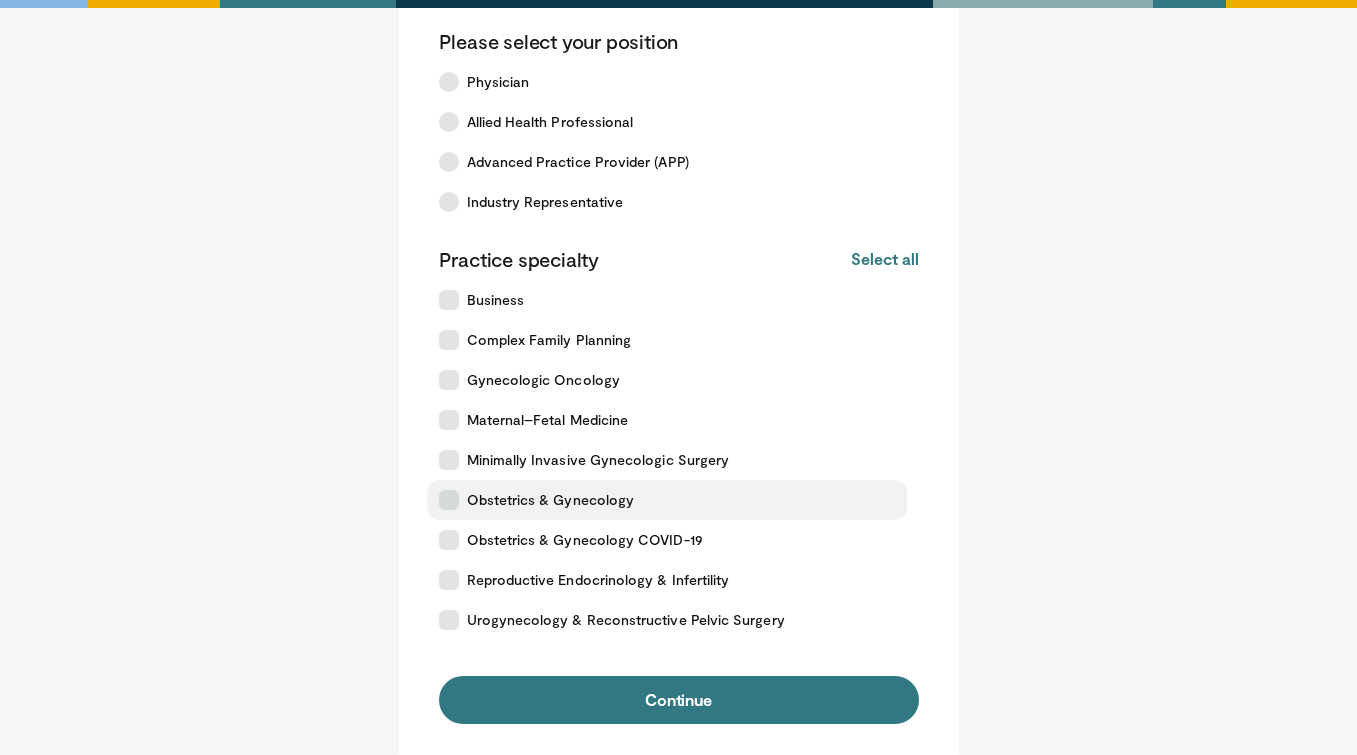 click at bounding box center [449, 500] 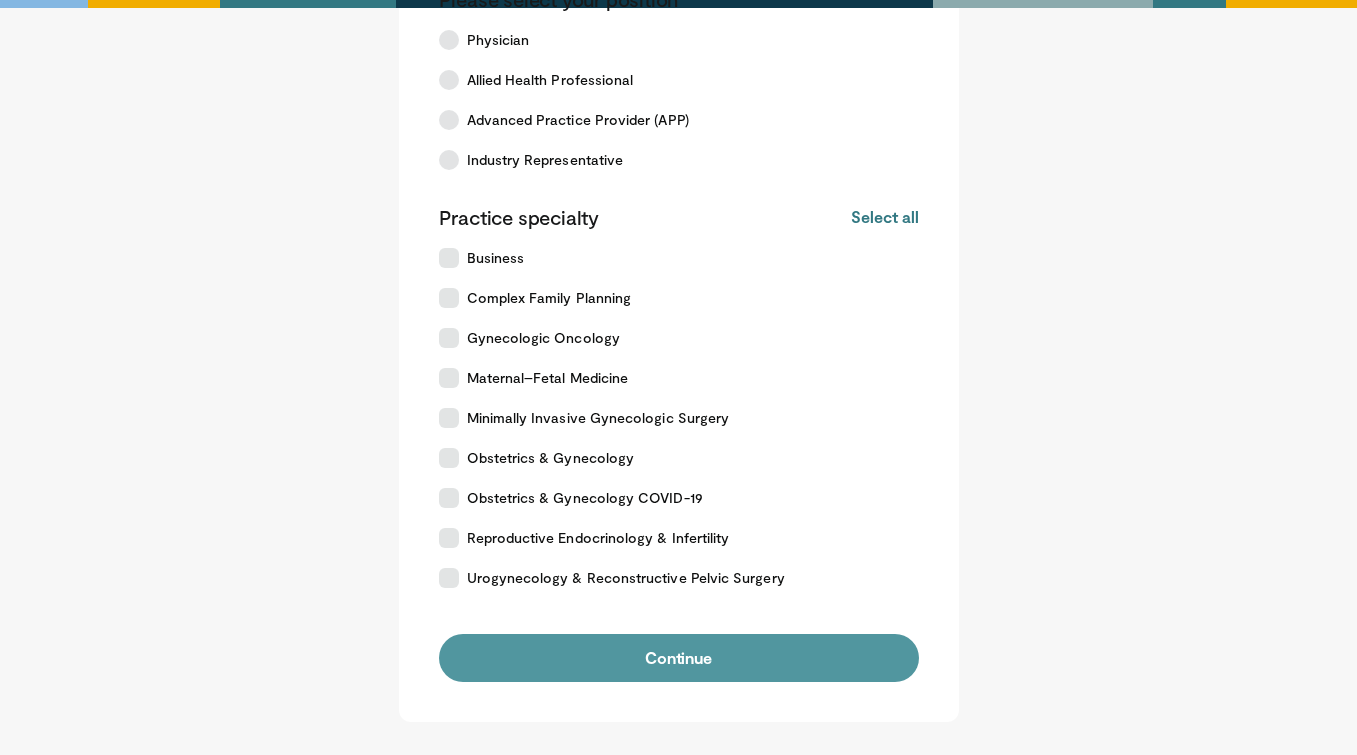 scroll, scrollTop: 160, scrollLeft: 0, axis: vertical 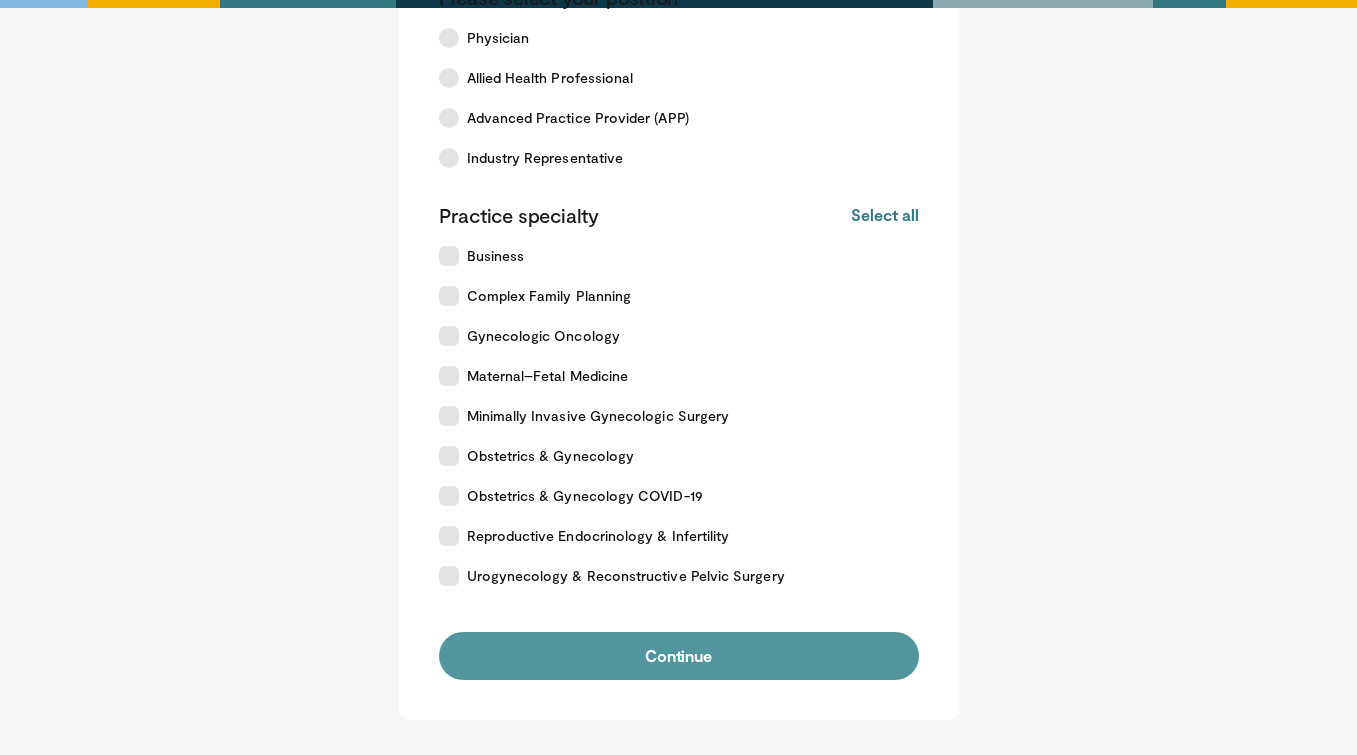 click on "Continue" at bounding box center [679, 656] 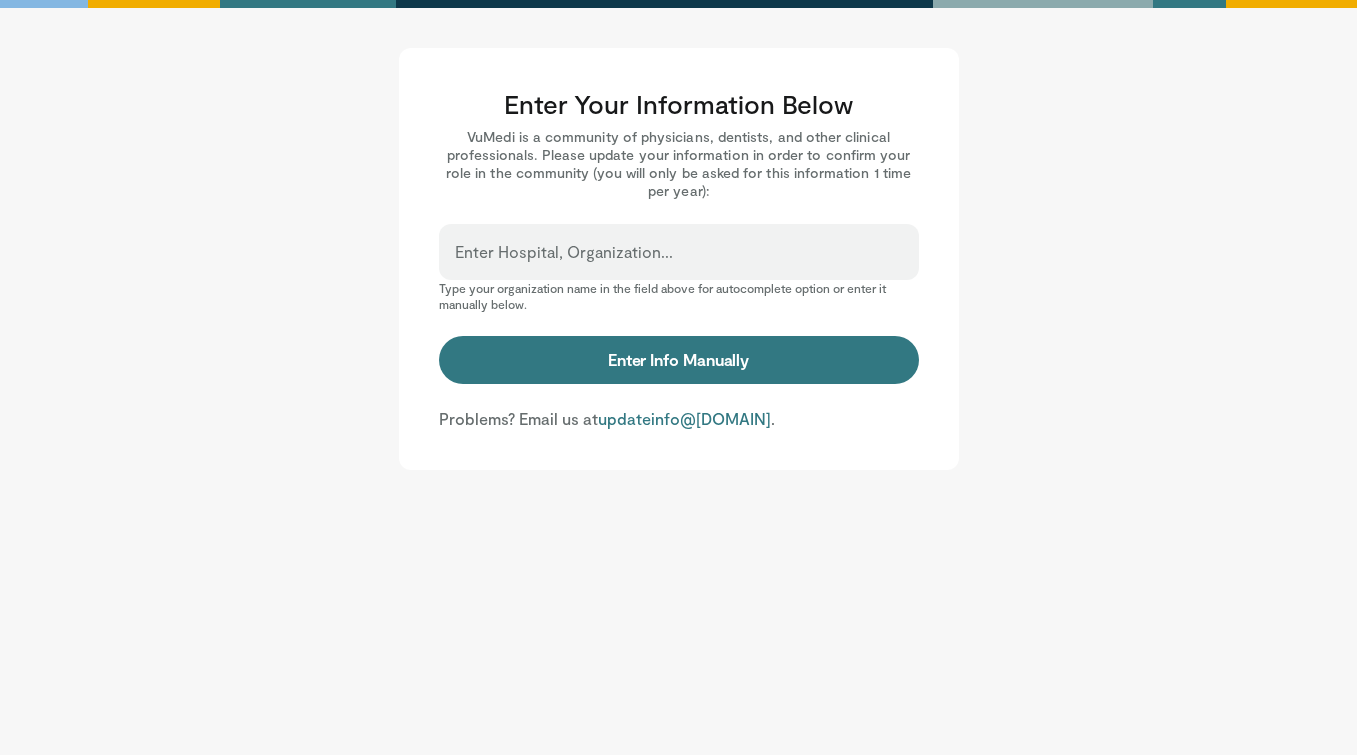 scroll, scrollTop: 0, scrollLeft: 0, axis: both 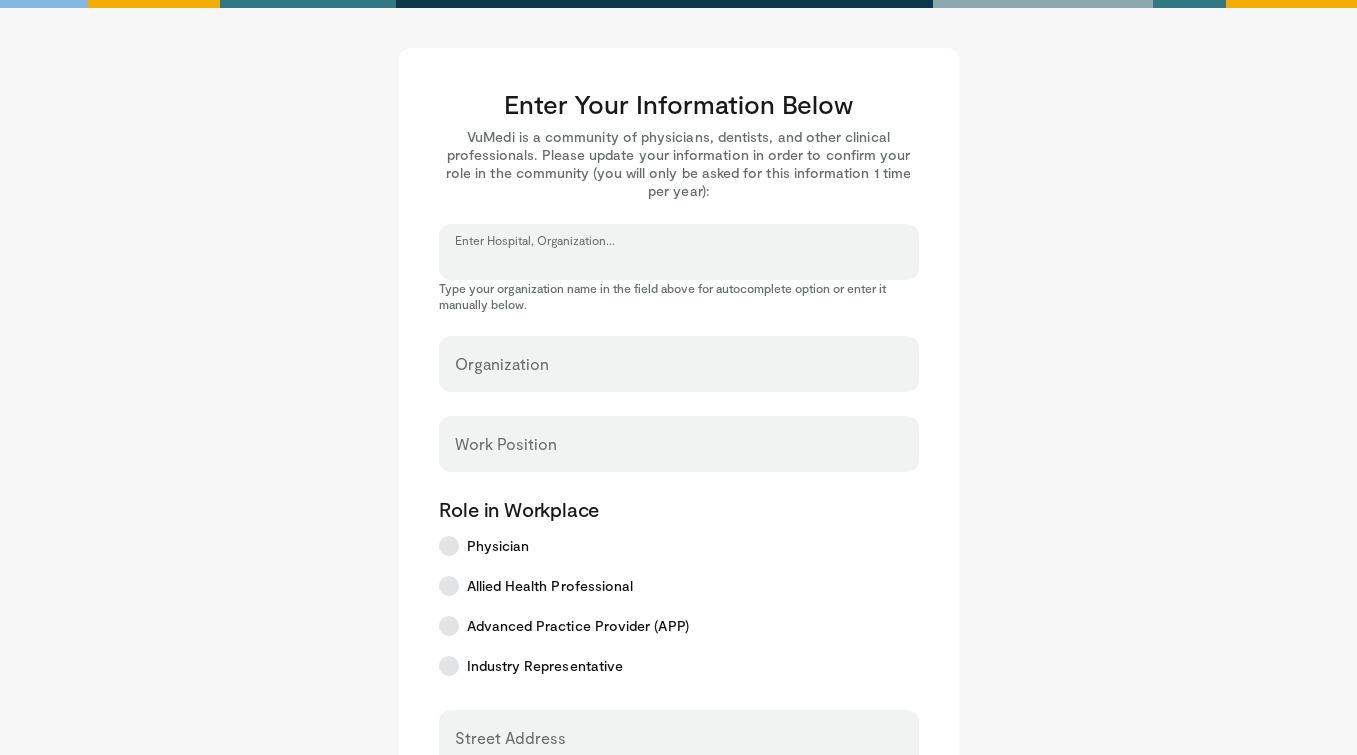 click on "Enter Hospital, Organization..." at bounding box center (679, 261) 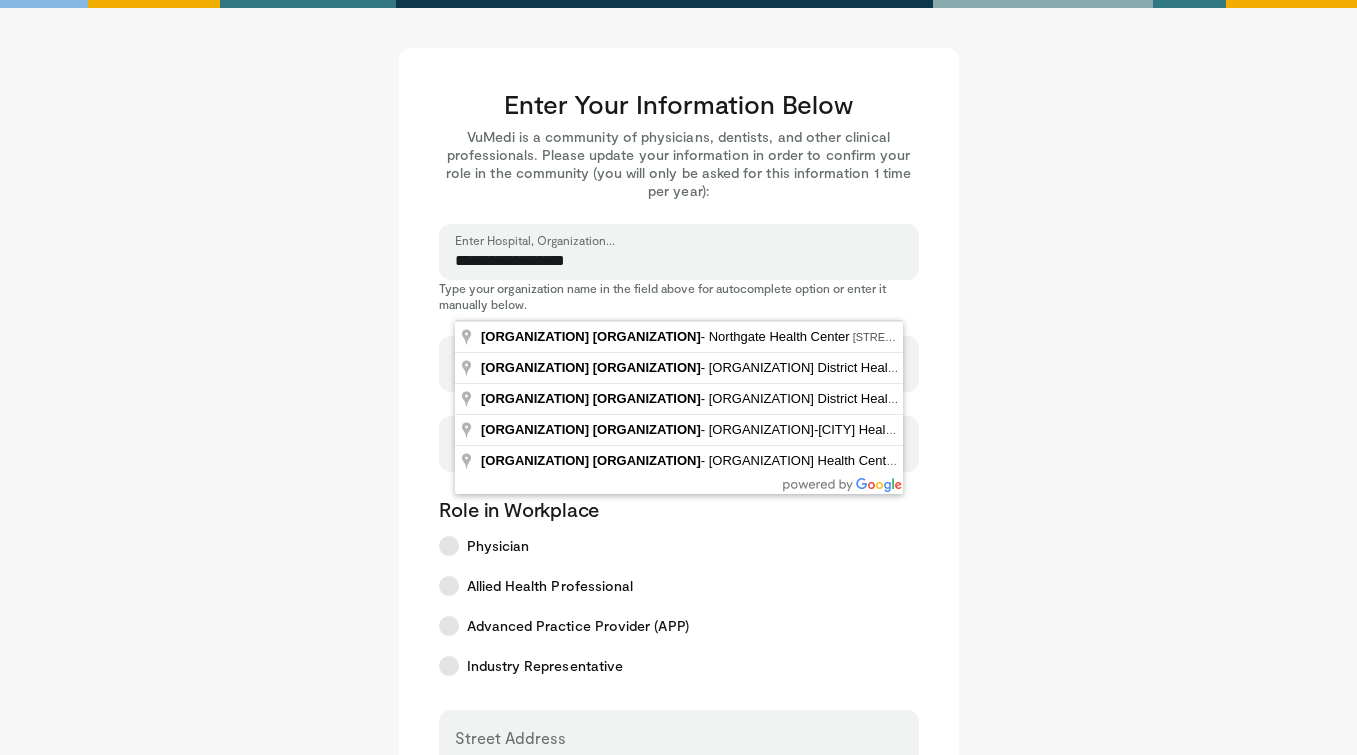 type on "**********" 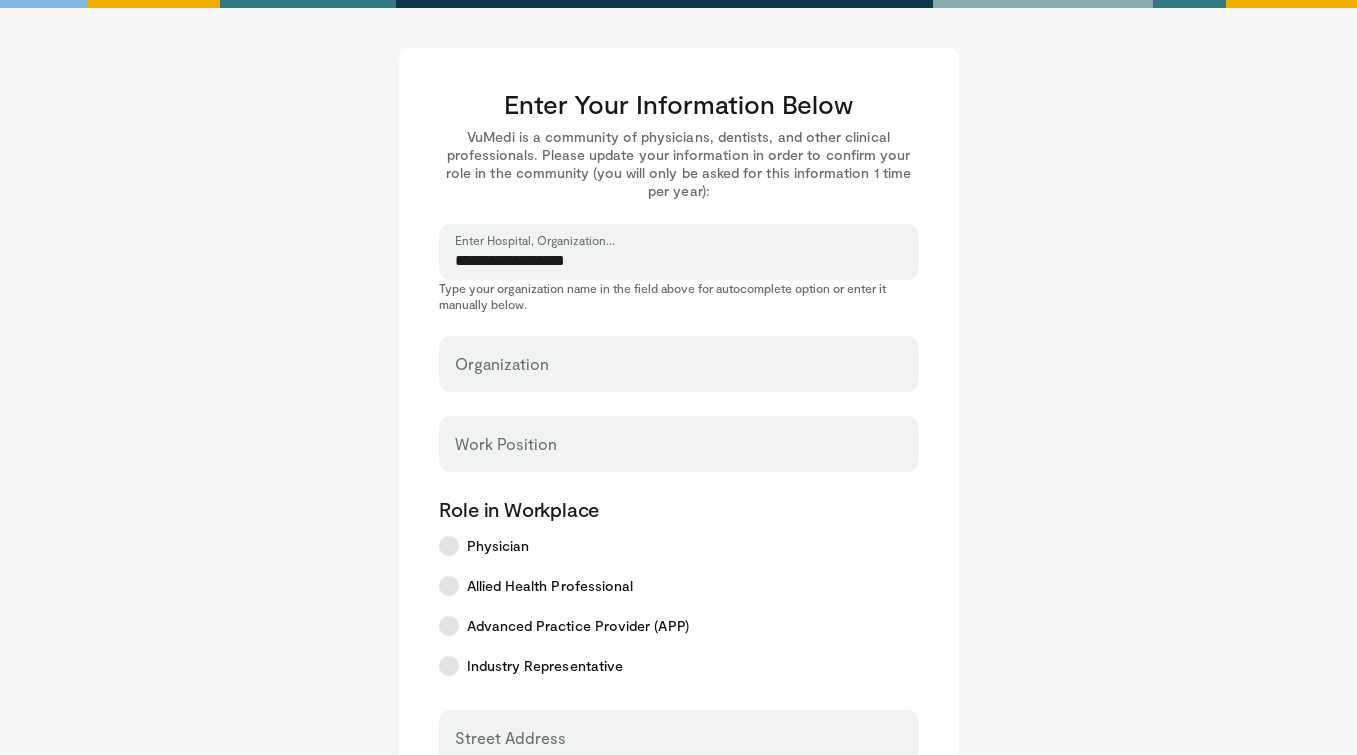 click on "**********" at bounding box center (679, 689) 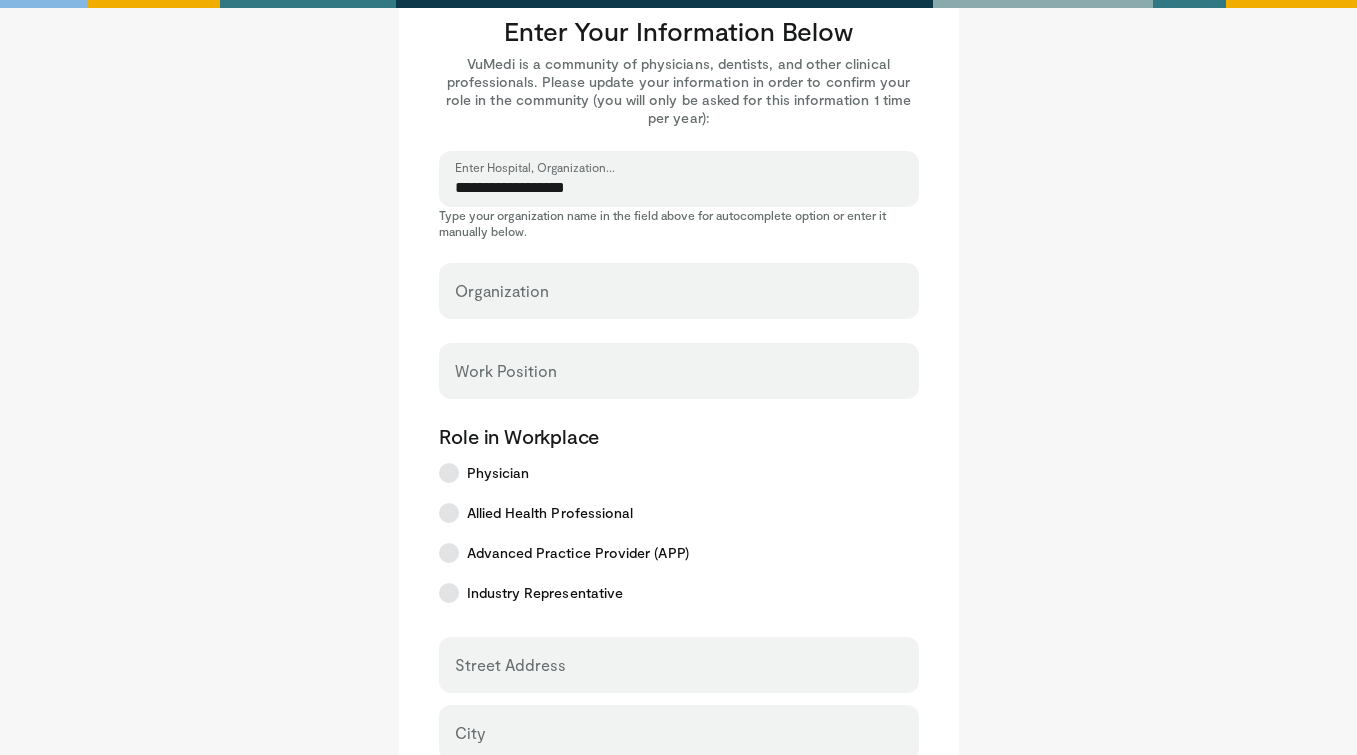 scroll, scrollTop: 71, scrollLeft: 0, axis: vertical 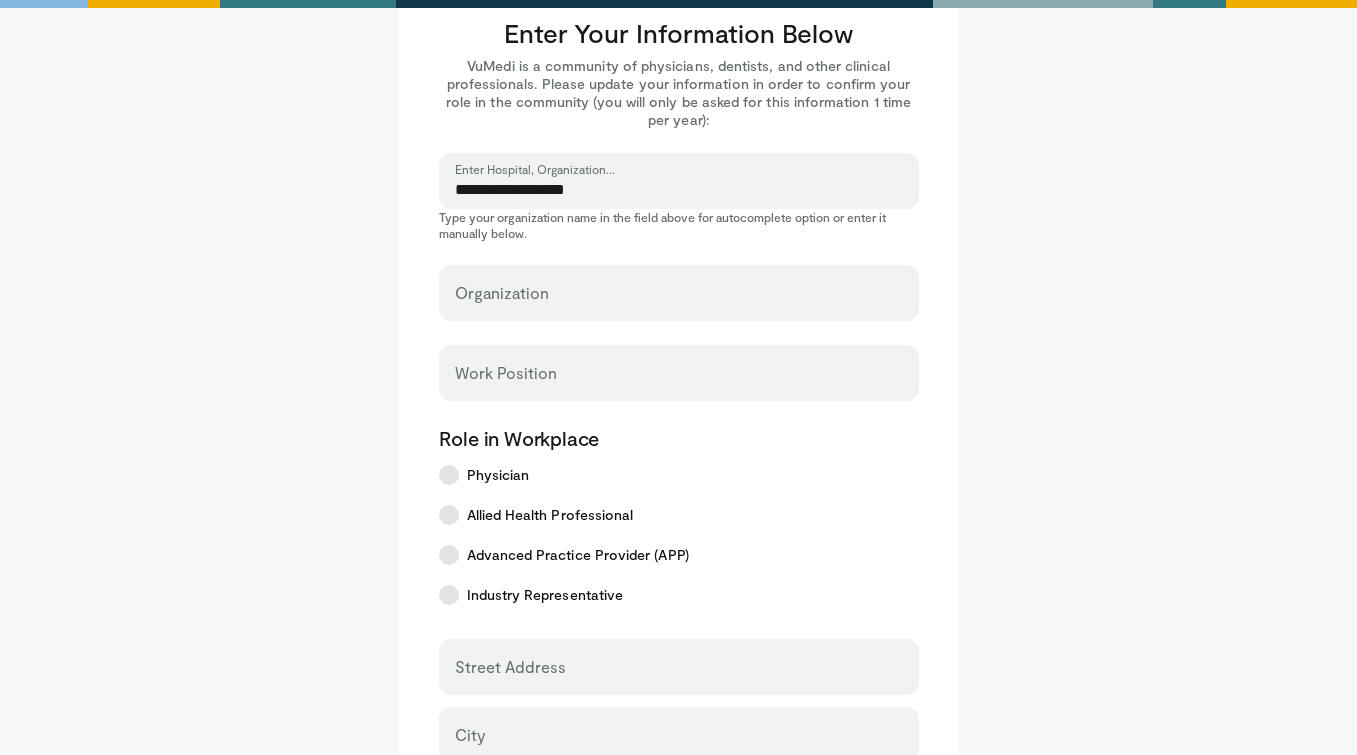 click on "Work Position" at bounding box center [679, 293] 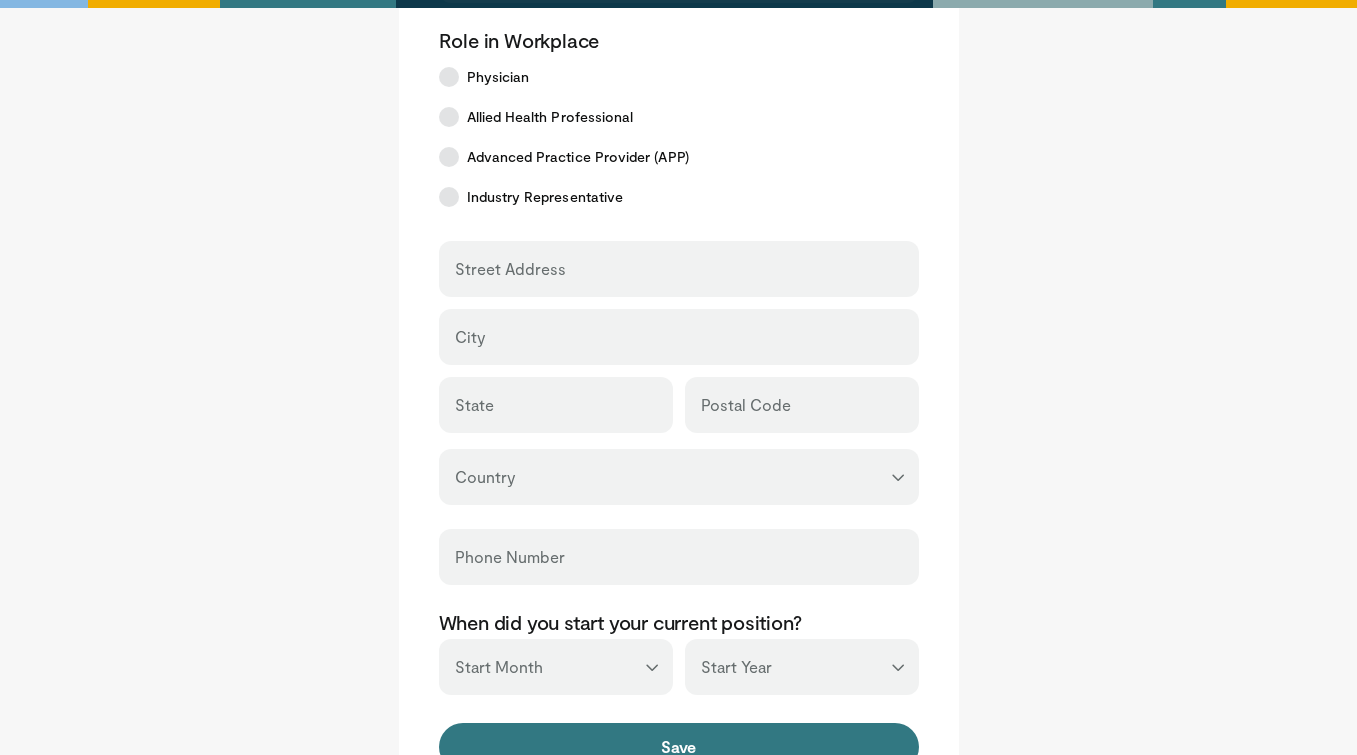 scroll, scrollTop: 447, scrollLeft: 0, axis: vertical 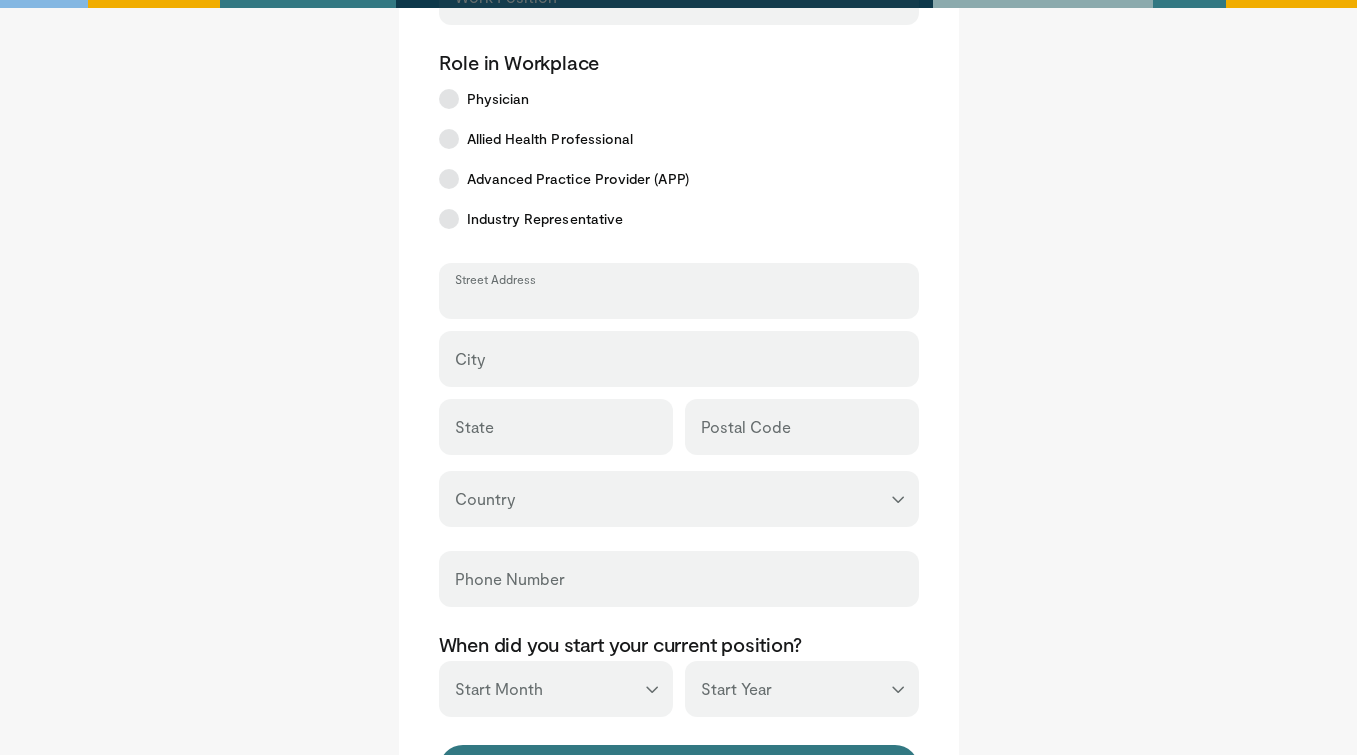 click on "Street Address" at bounding box center [679, 300] 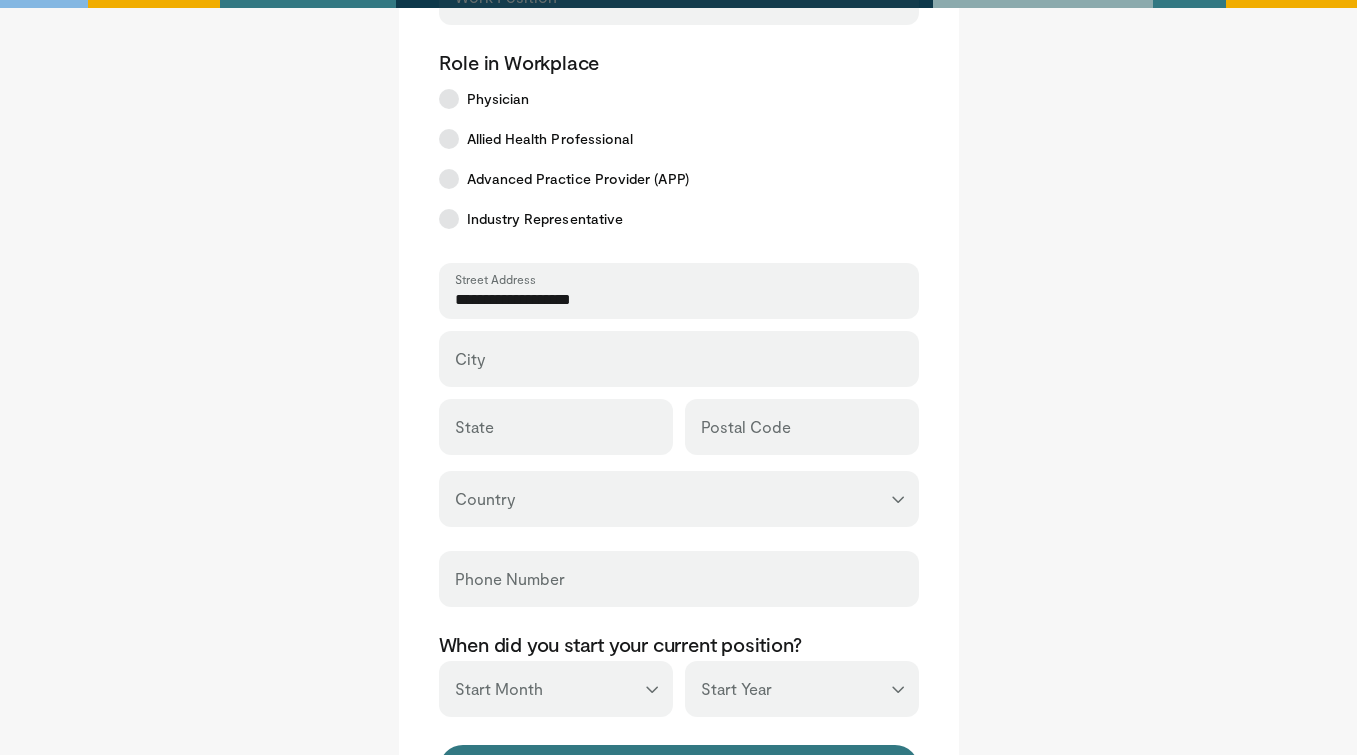 type on "**********" 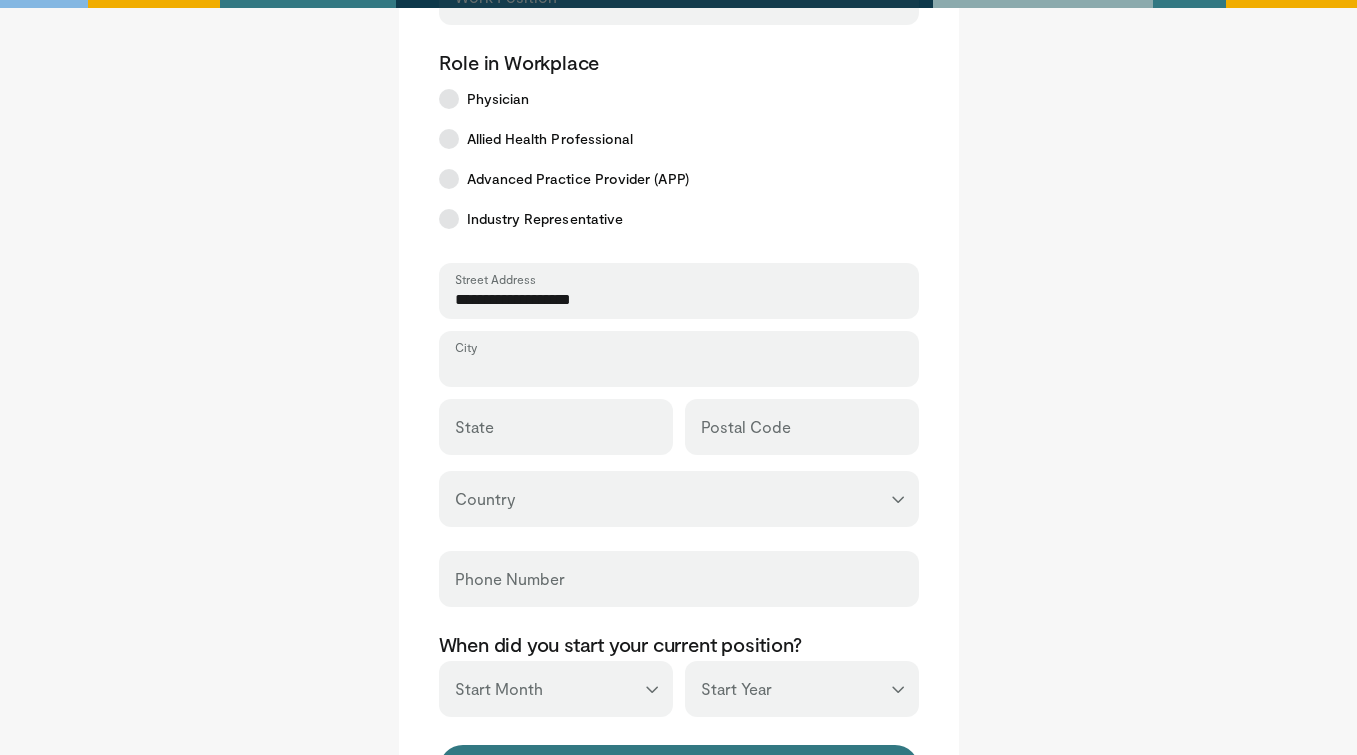 click on "City" at bounding box center [679, 368] 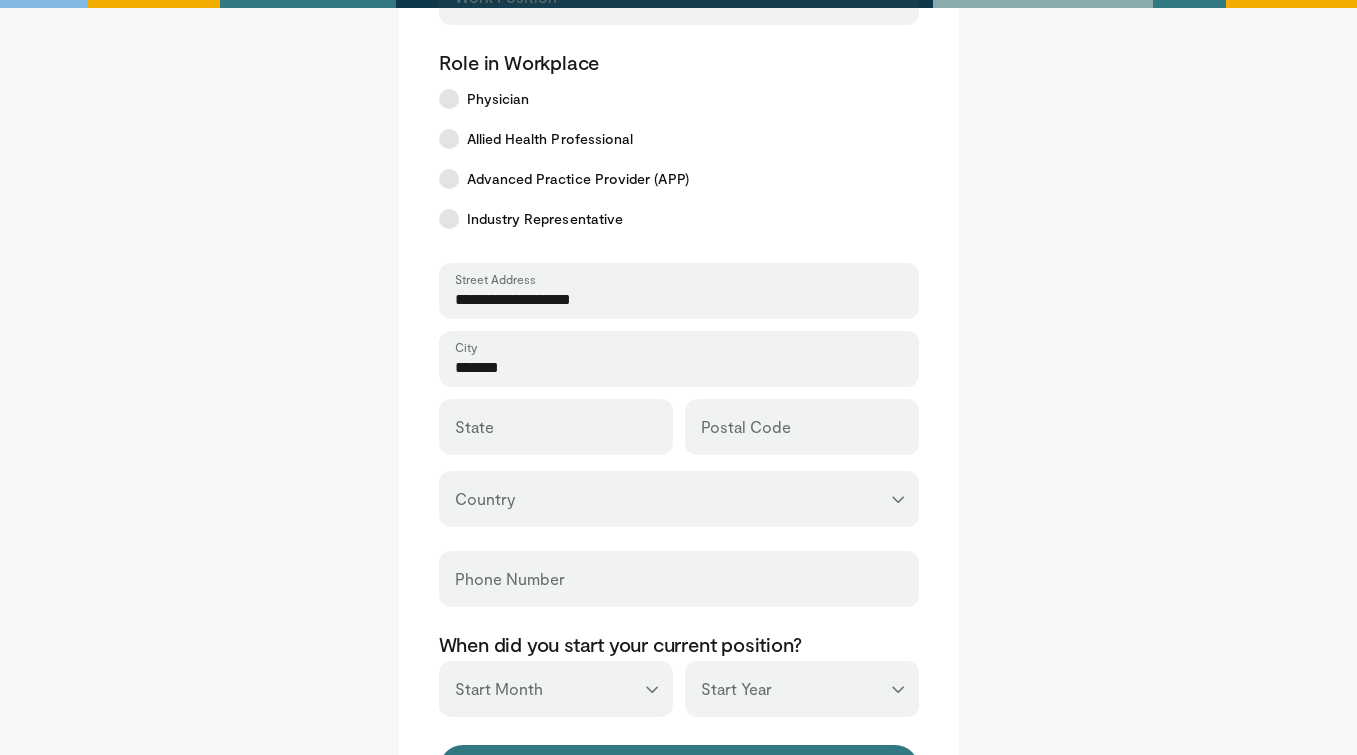 type on "*******" 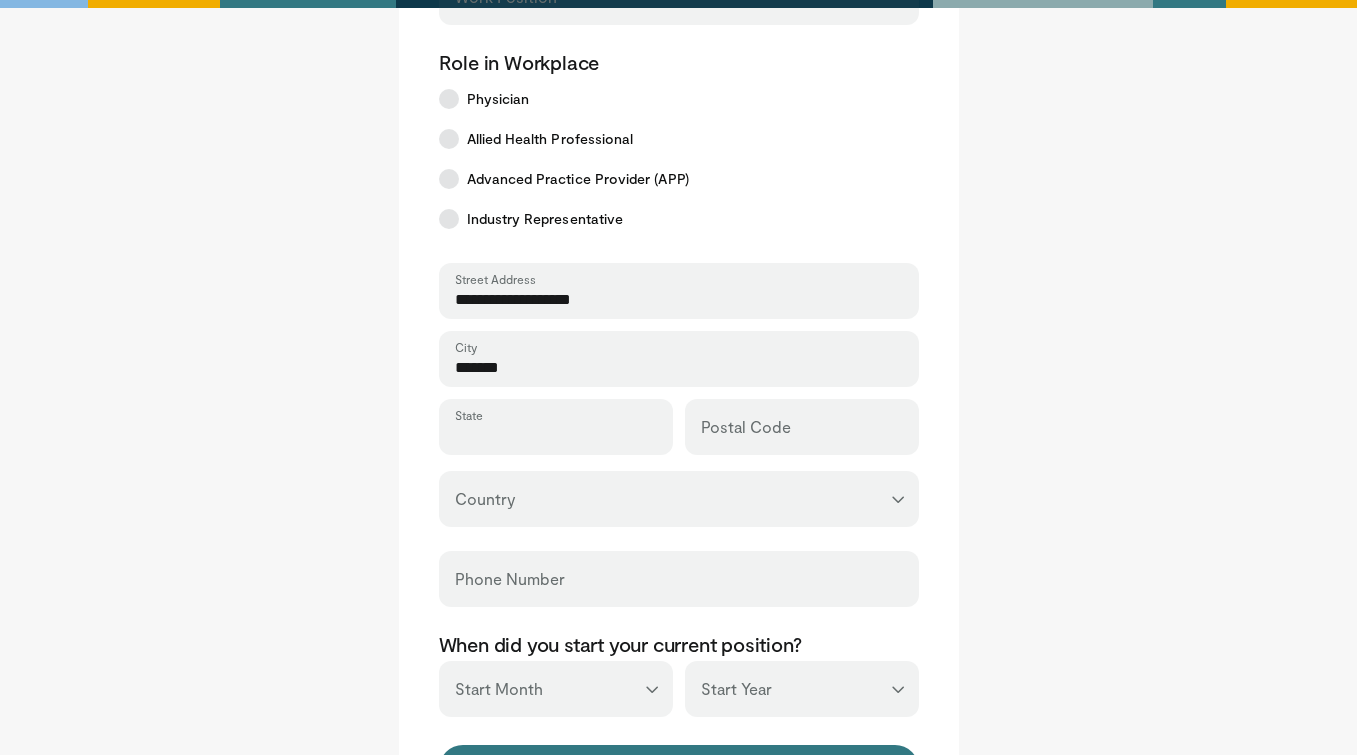 click on "State" at bounding box center [556, 436] 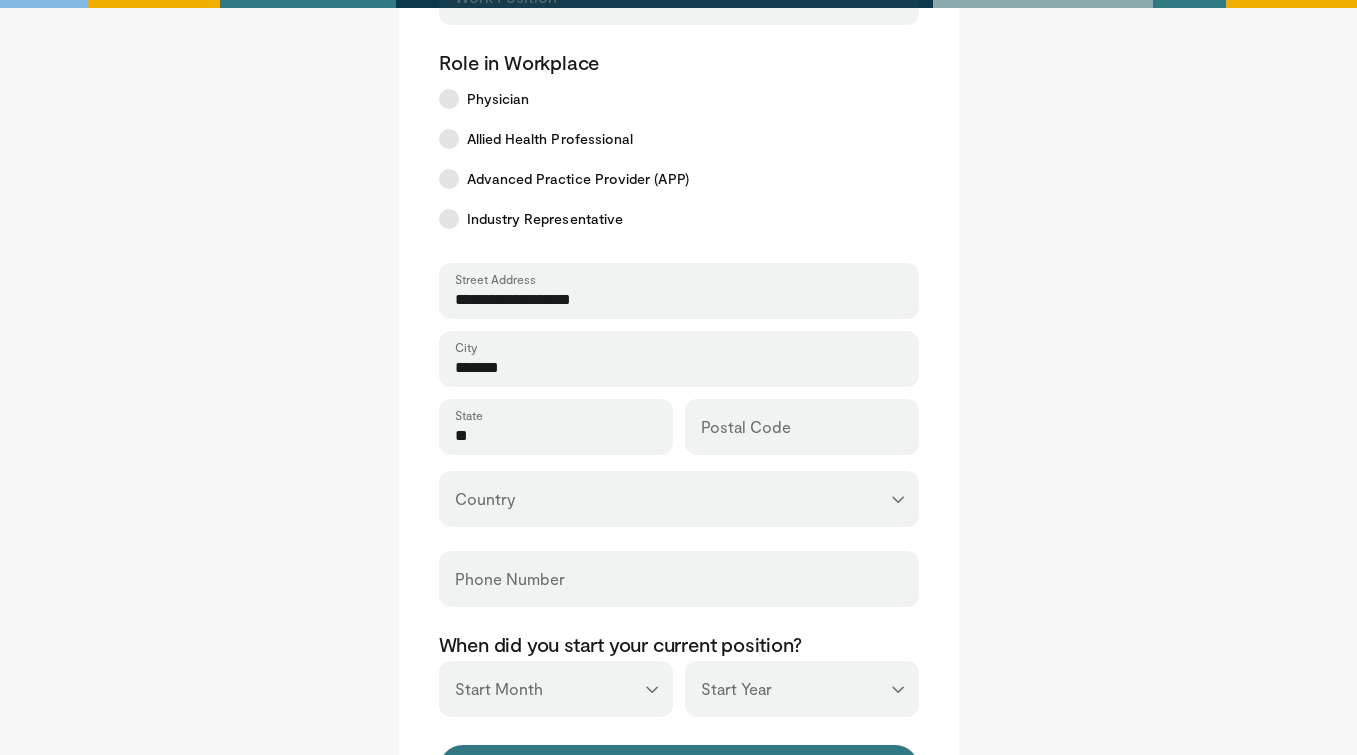 type on "**" 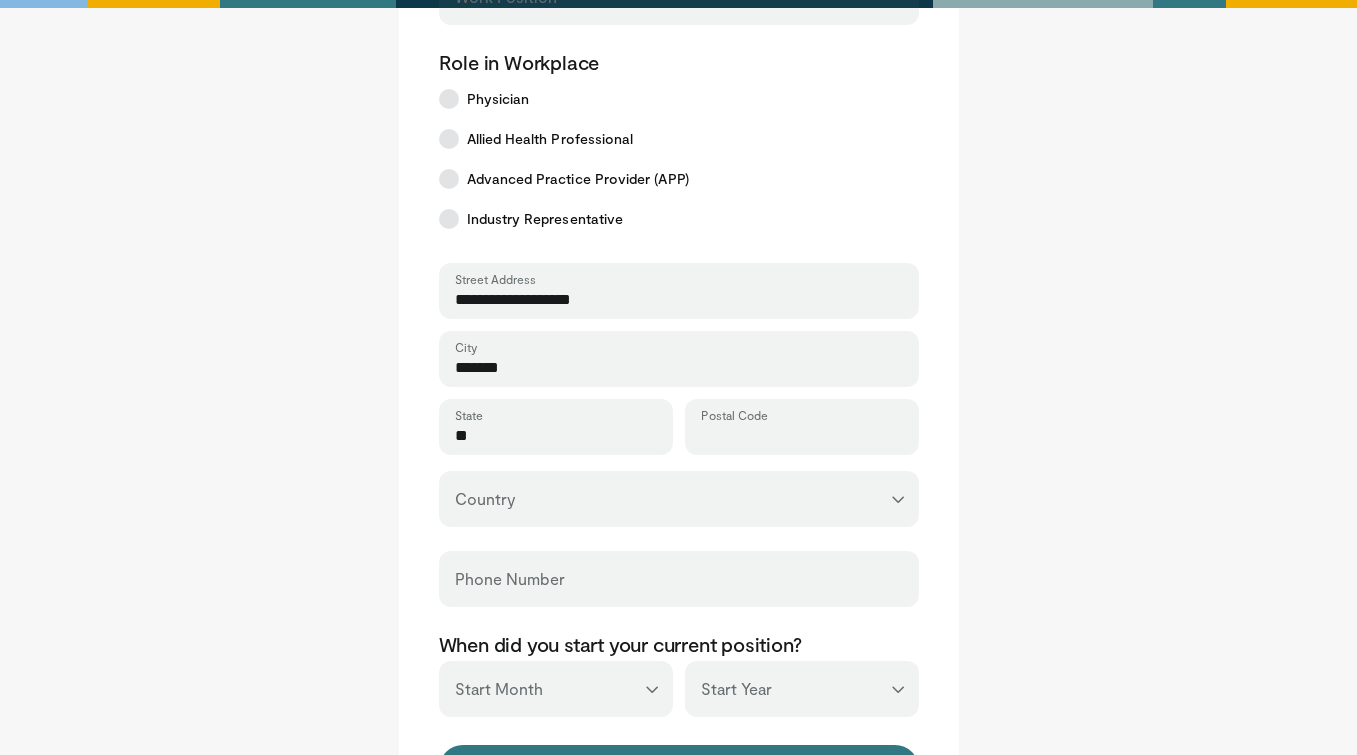 click on "Postal Code" at bounding box center (802, 436) 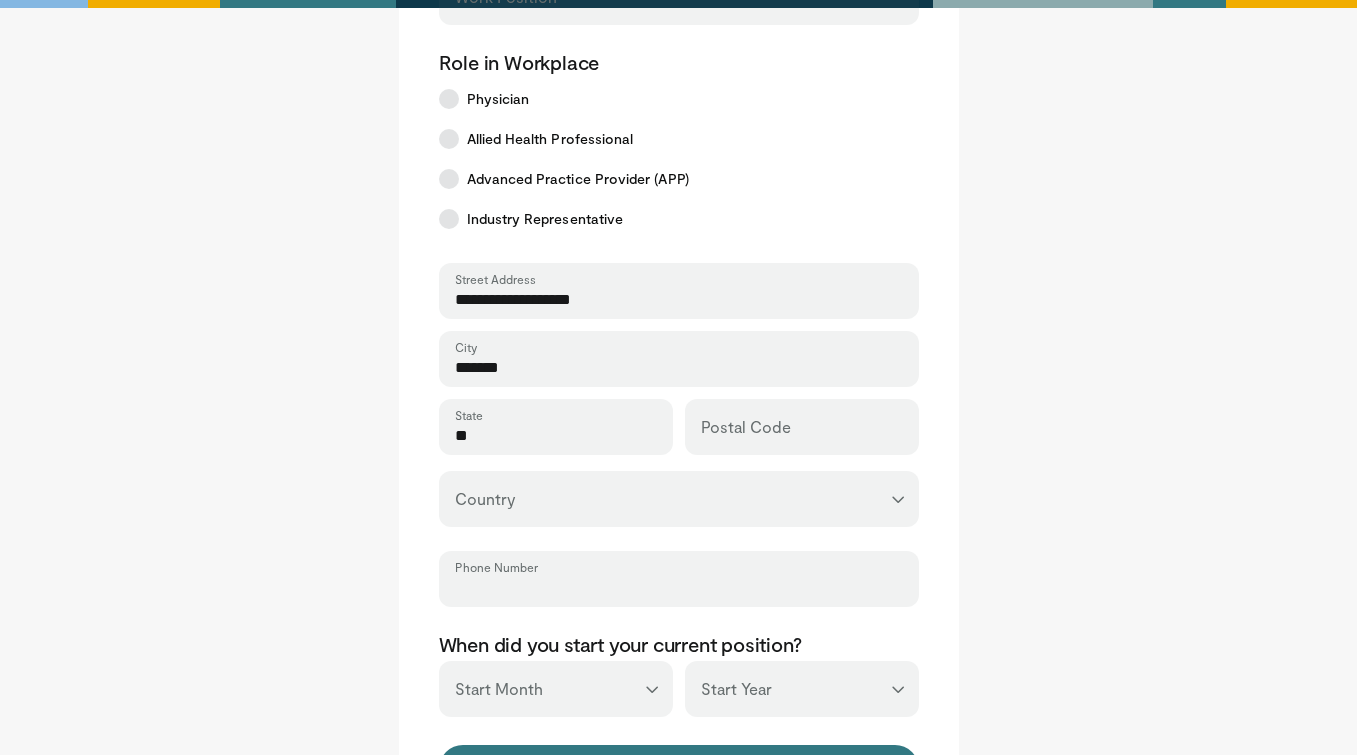 click on "Phone Number" at bounding box center [679, 588] 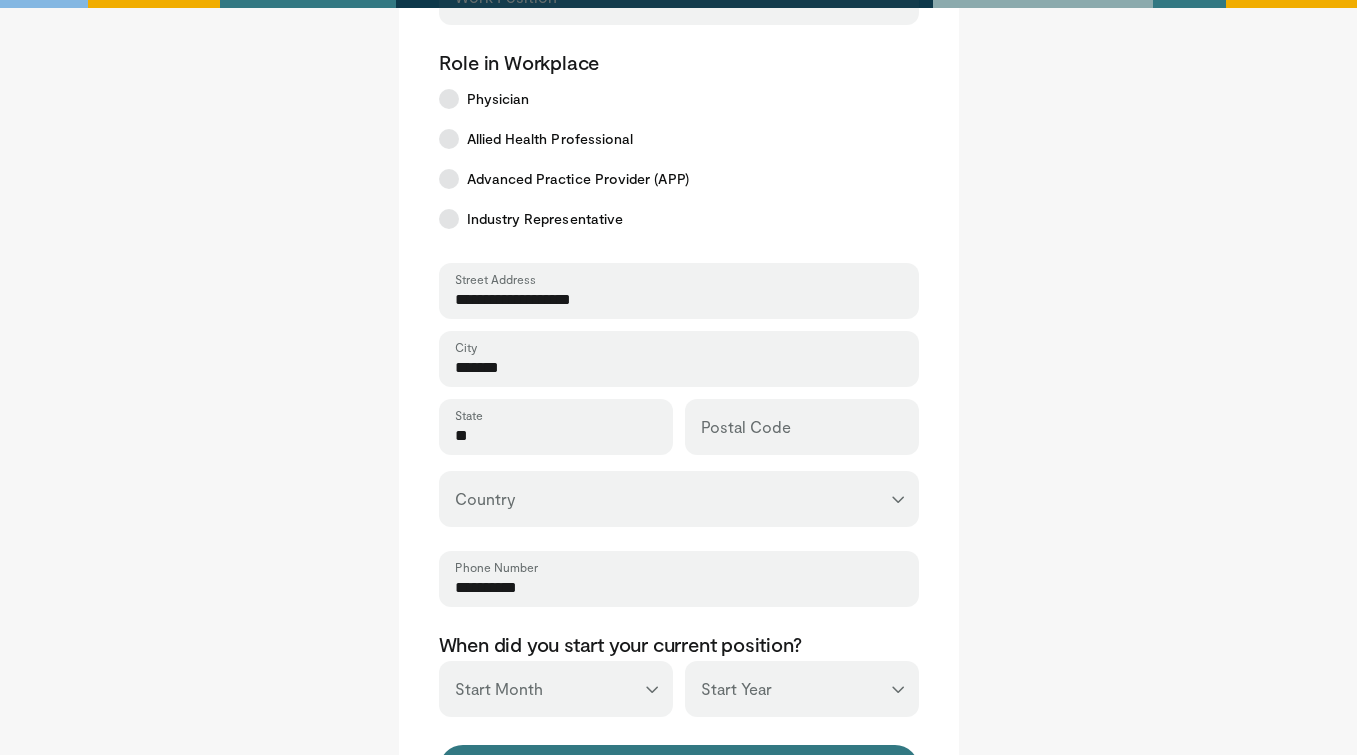 type on "*****" 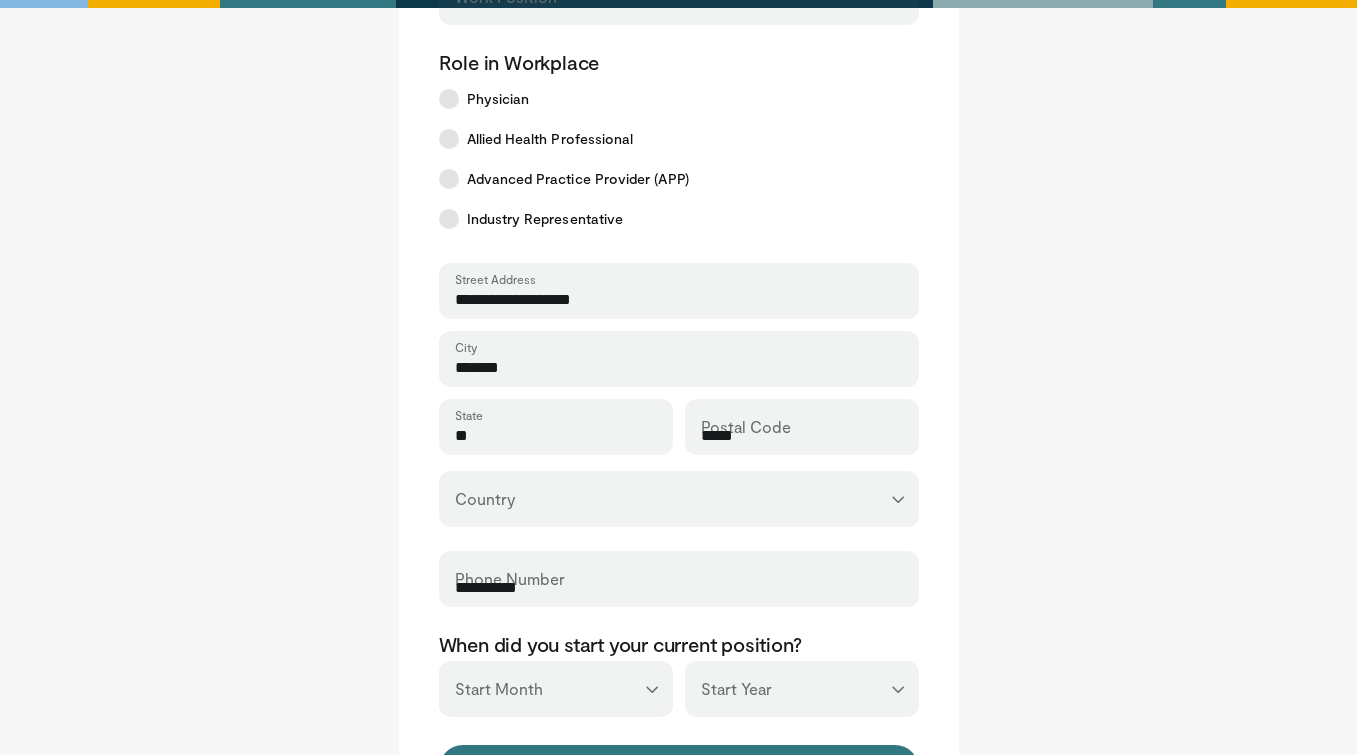 select on "**" 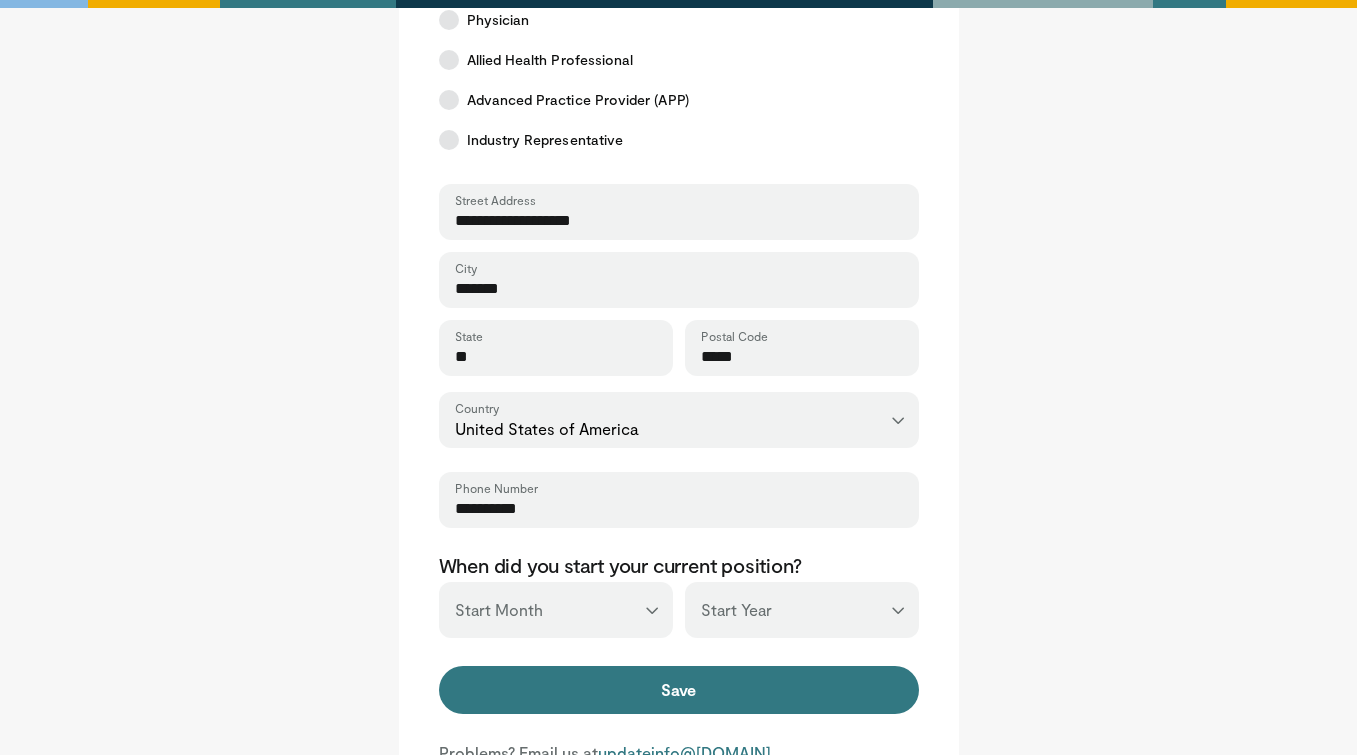 scroll, scrollTop: 527, scrollLeft: 0, axis: vertical 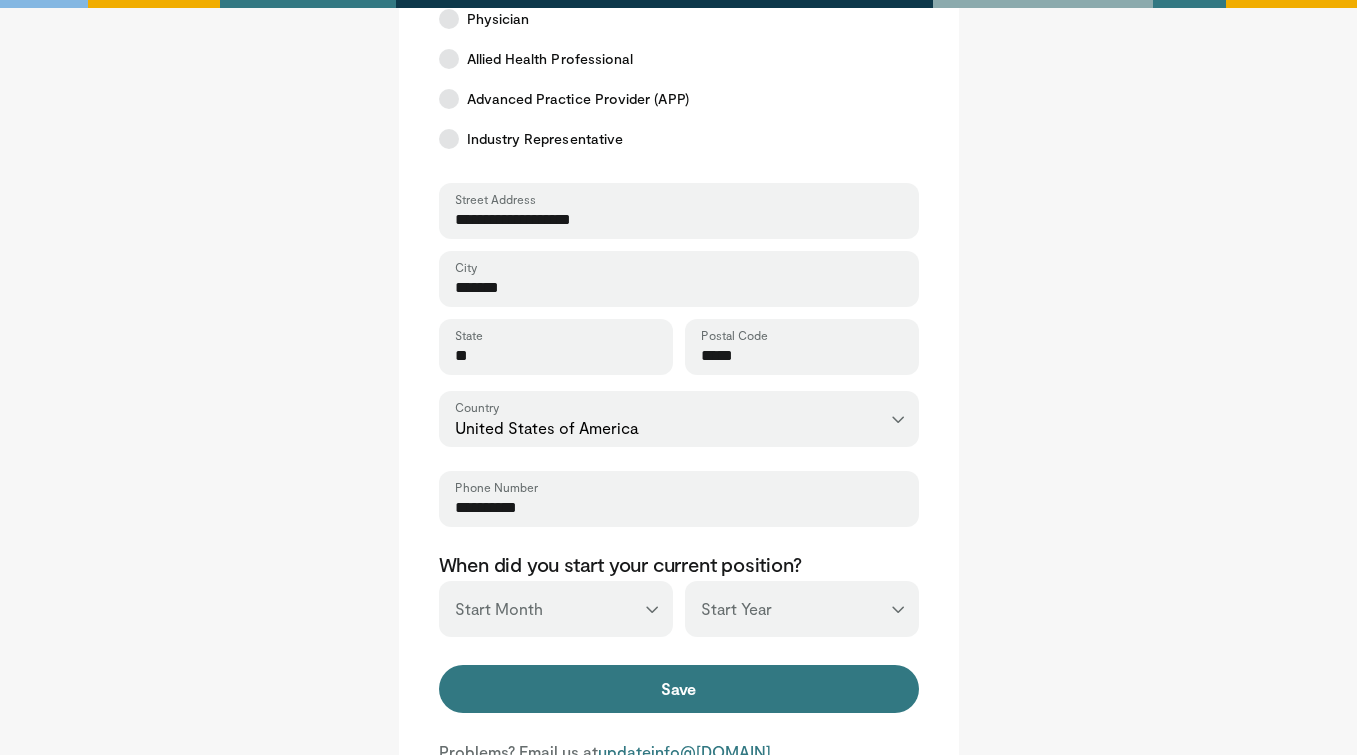 click on "***
*******
********
*****
*****
***
****
****
******
*********
*******
********
********" at bounding box center [556, 609] 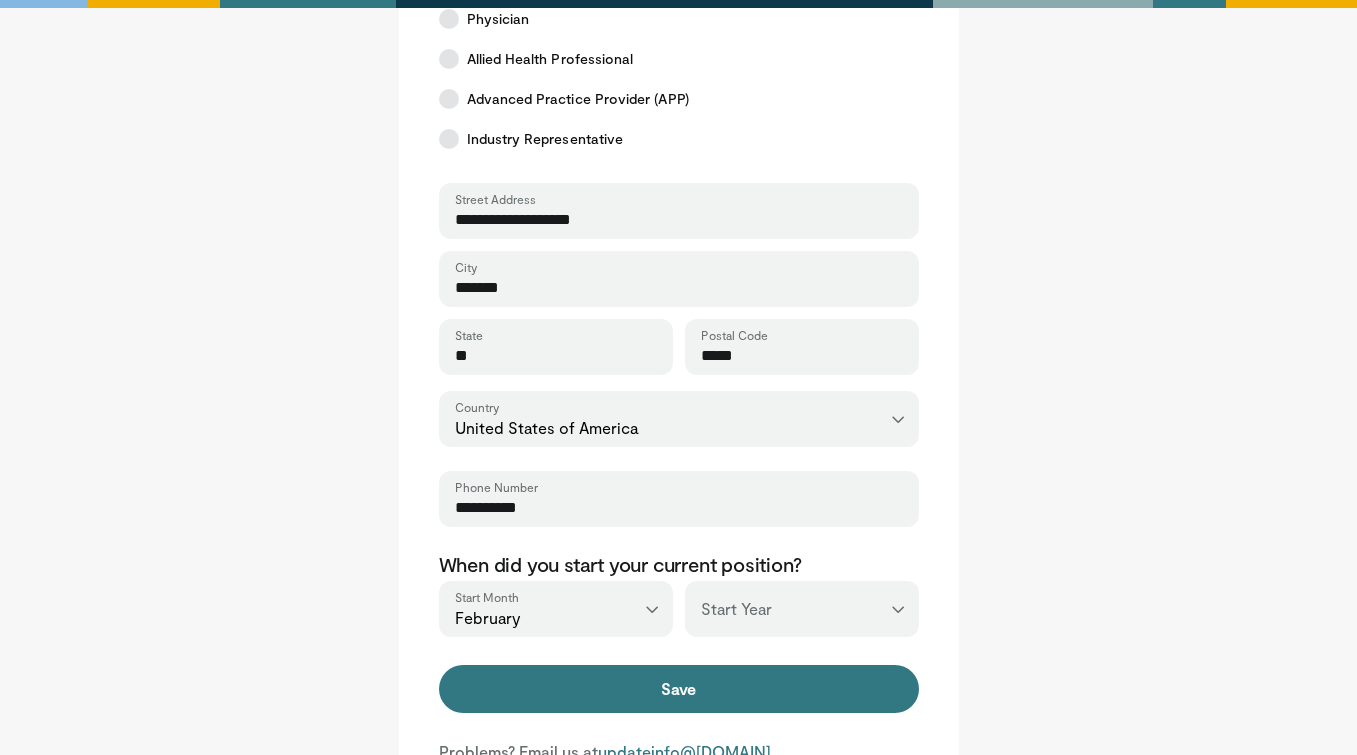 click on "***
****
****
****
****
****
****
****
****
****
****
****
****
****
****
****
****
****
****
****
****
****
****
****
****
****
****
****
****
**** **** **** **** ****" at bounding box center [802, 609] 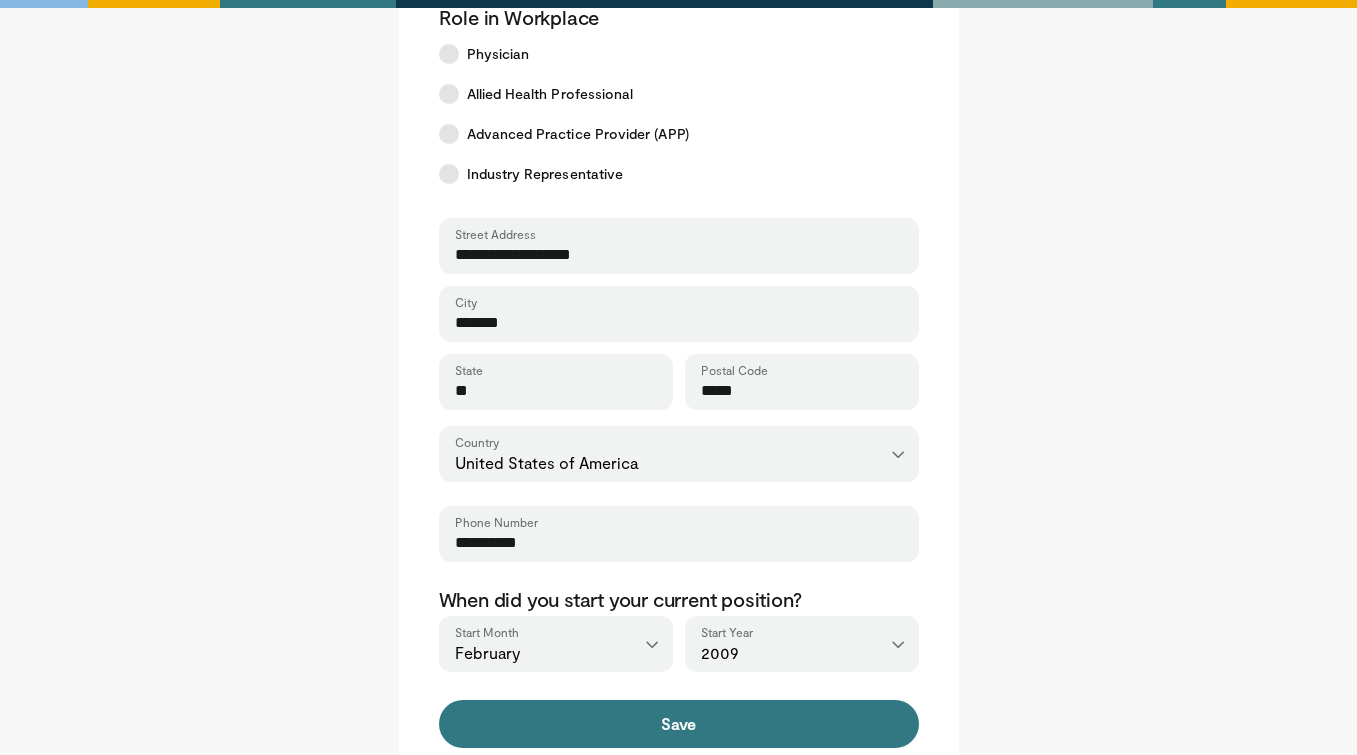 scroll, scrollTop: 488, scrollLeft: 0, axis: vertical 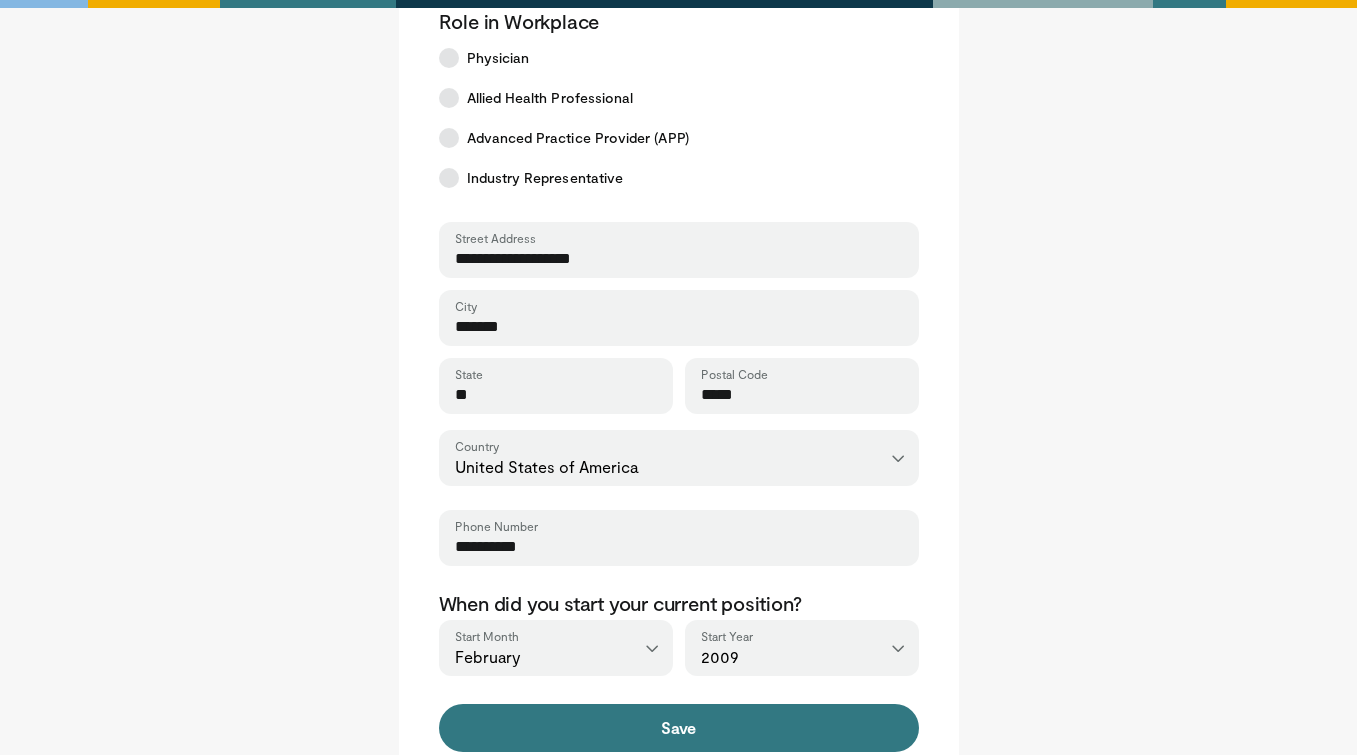 click on "*****" at bounding box center (802, 395) 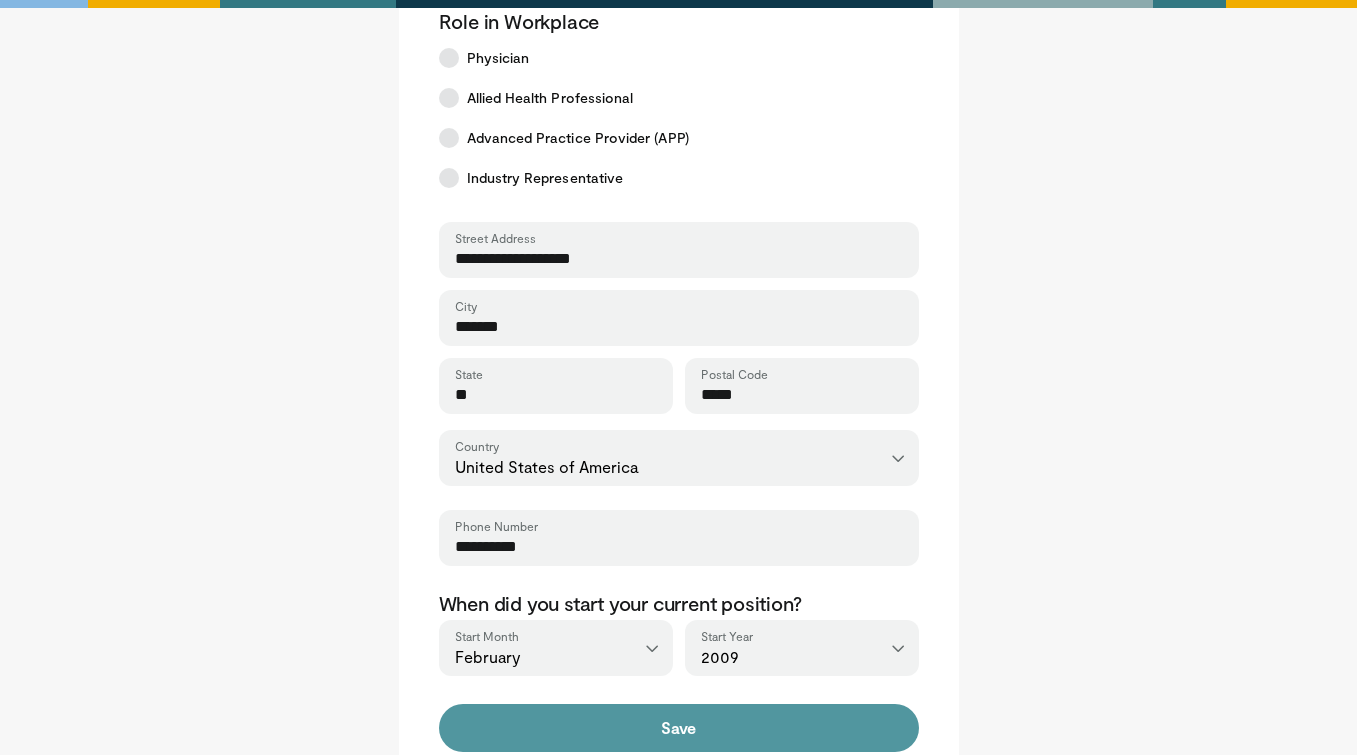 type on "*****" 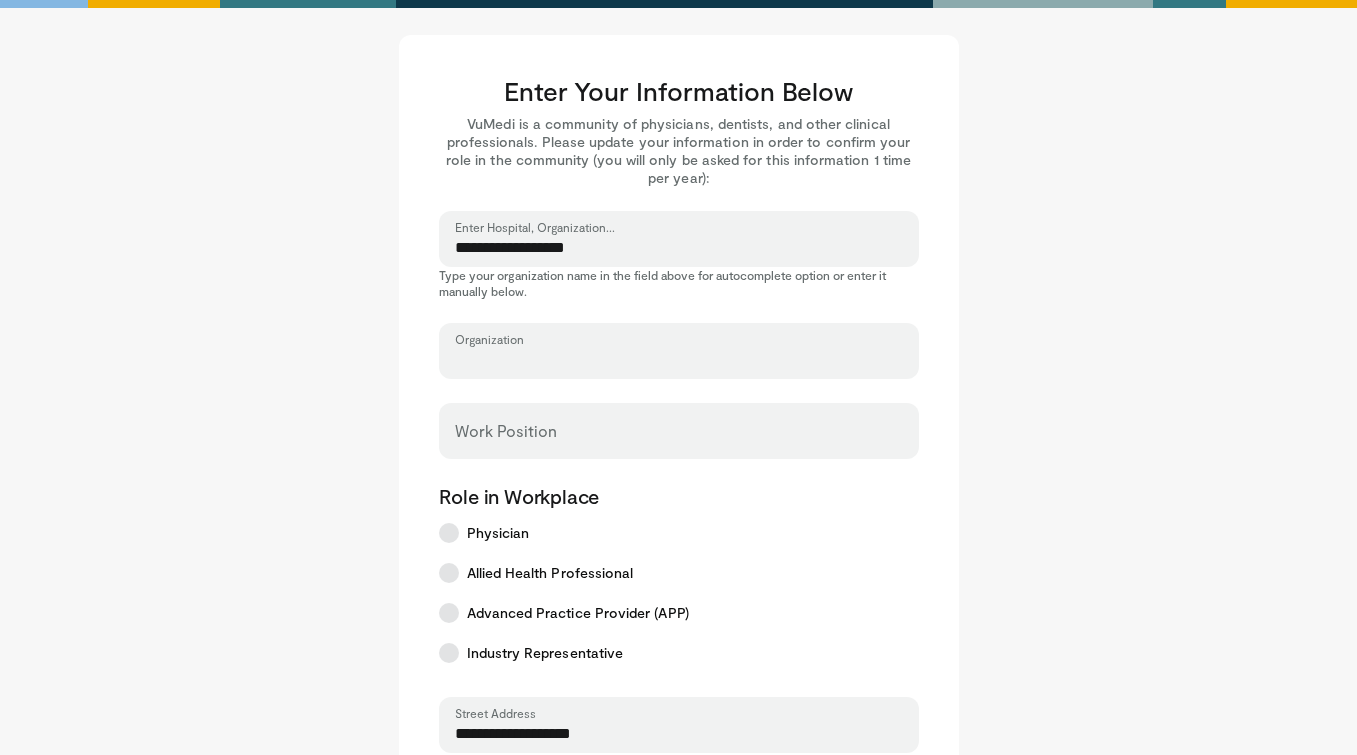 scroll, scrollTop: 0, scrollLeft: 0, axis: both 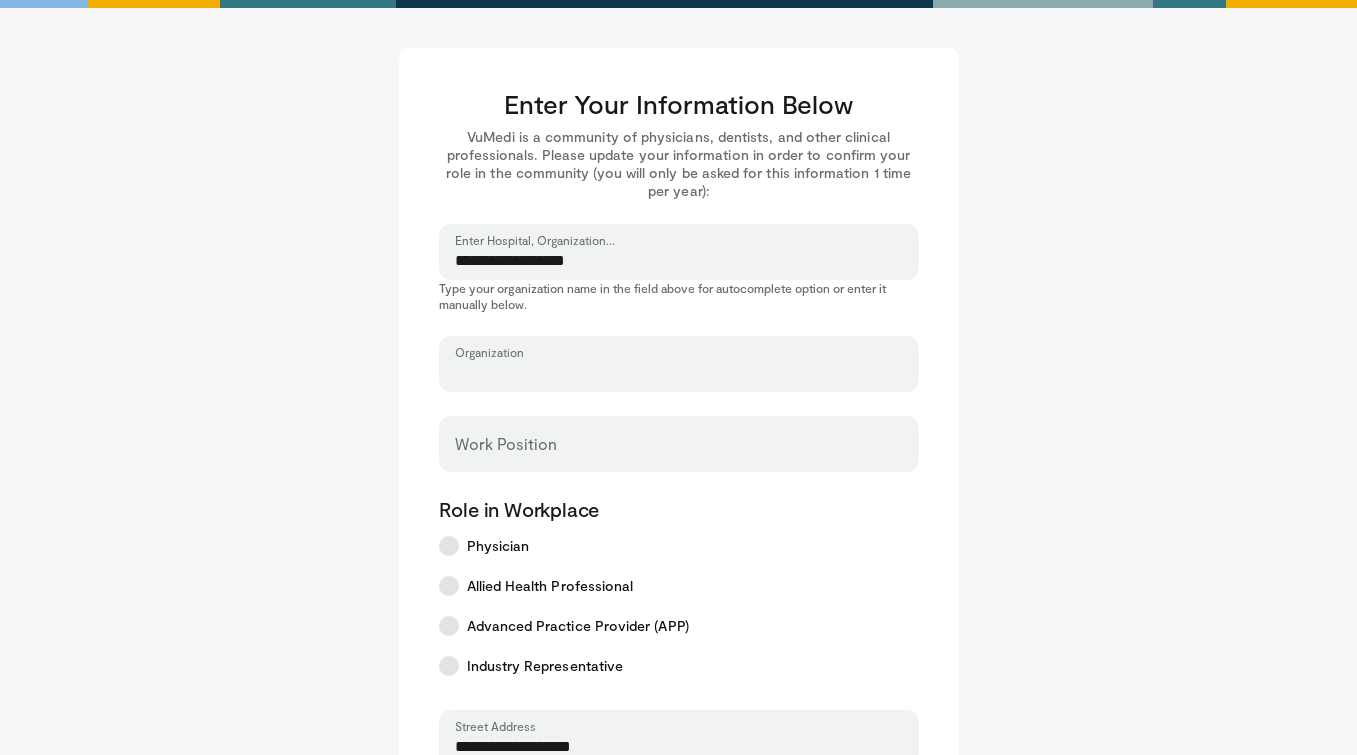click on "Organization" at bounding box center (679, 373) 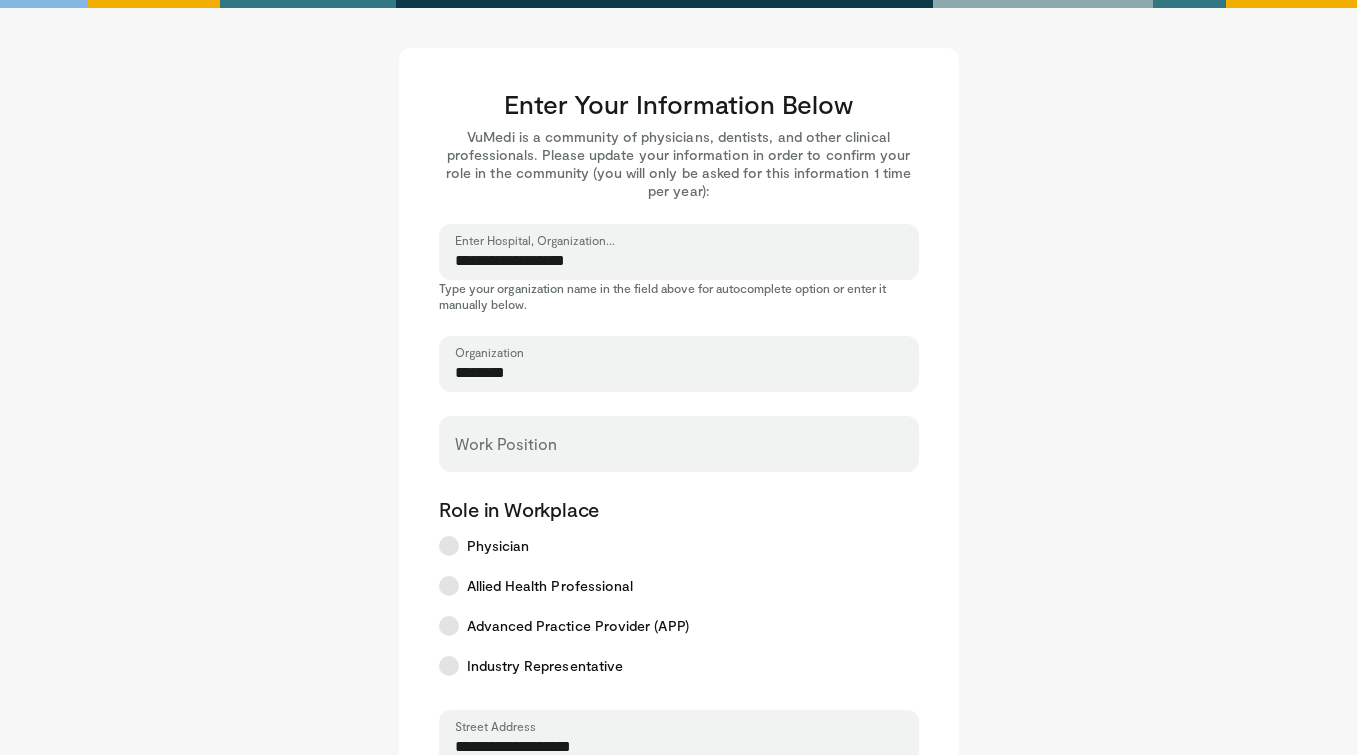 type on "********" 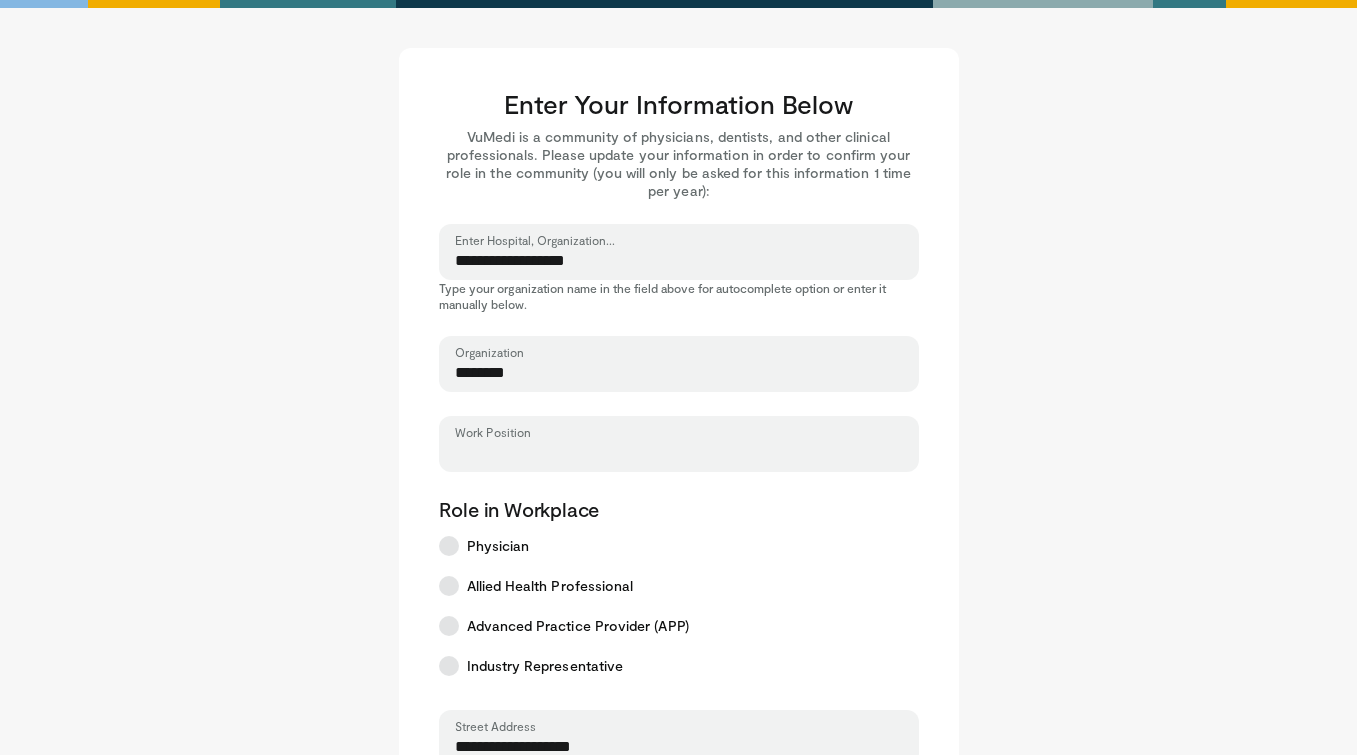 click on "Work Position" at bounding box center [679, 453] 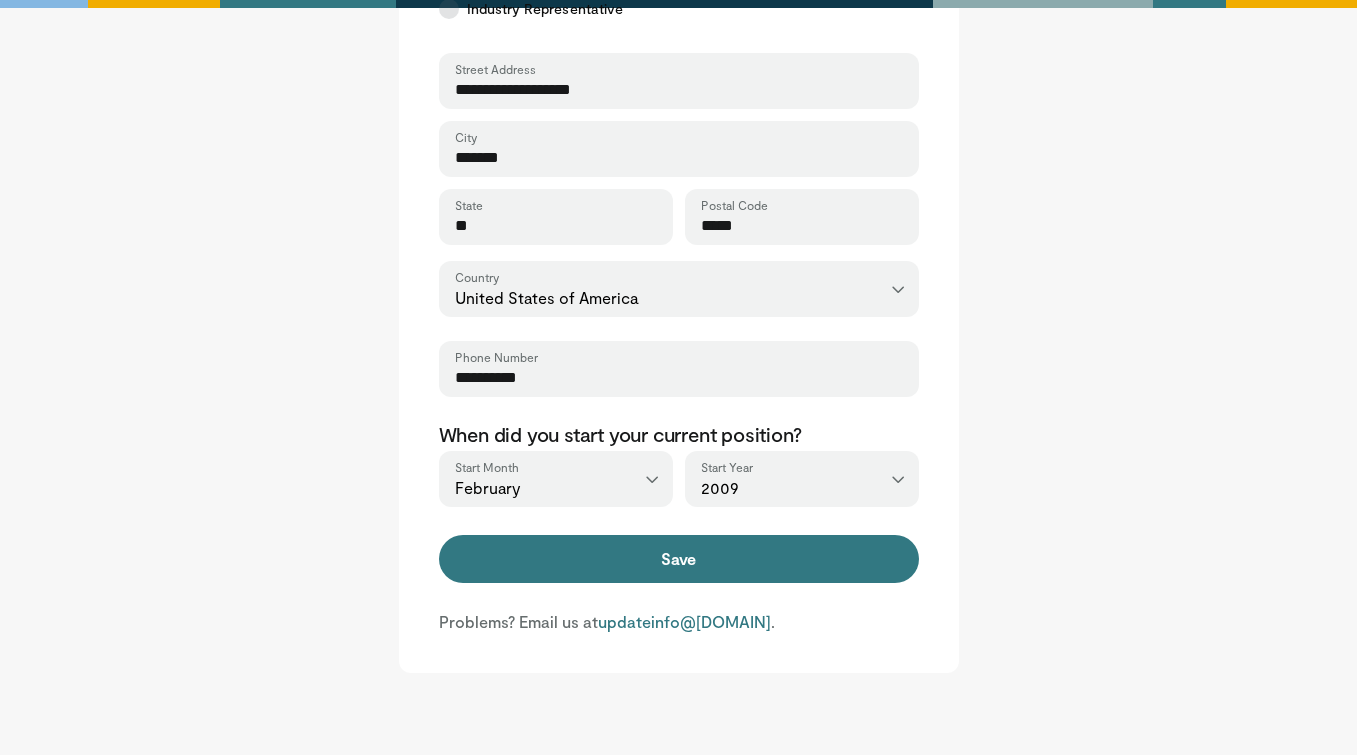 scroll, scrollTop: 668, scrollLeft: 0, axis: vertical 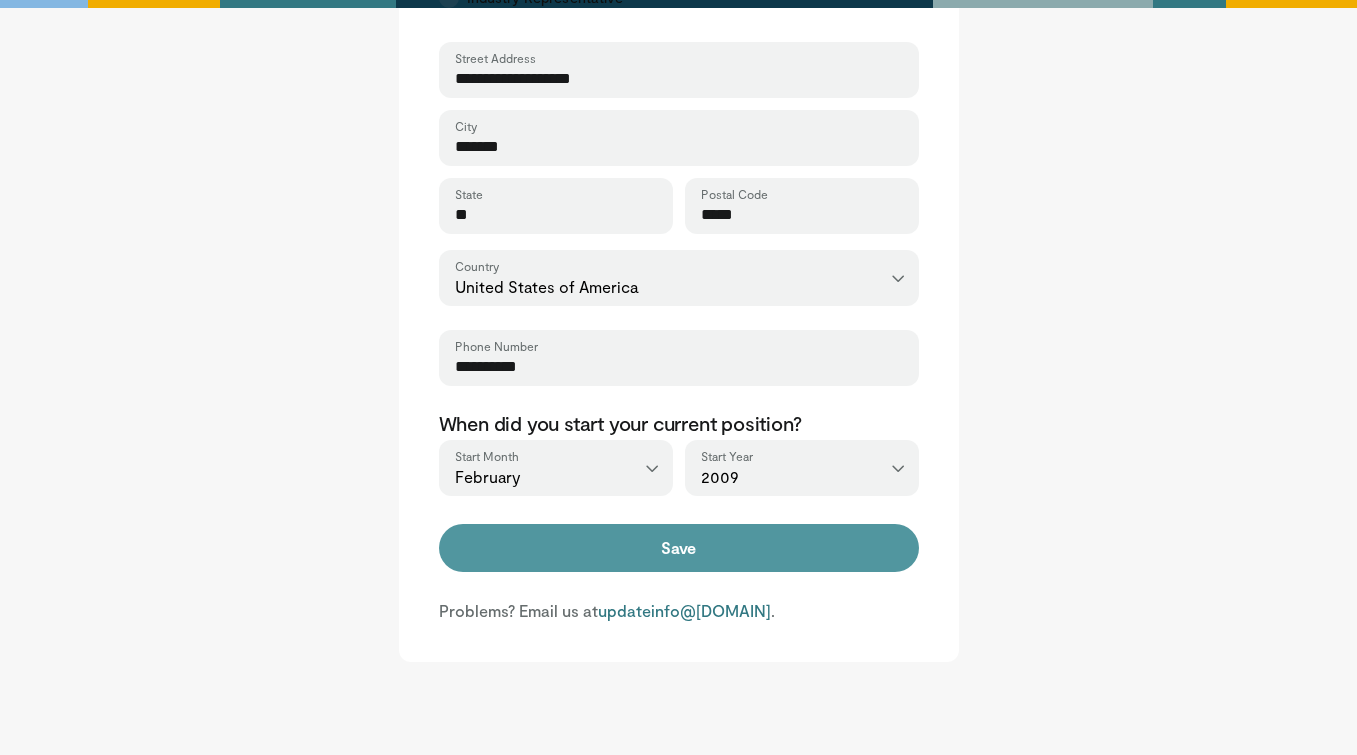 type on "*********" 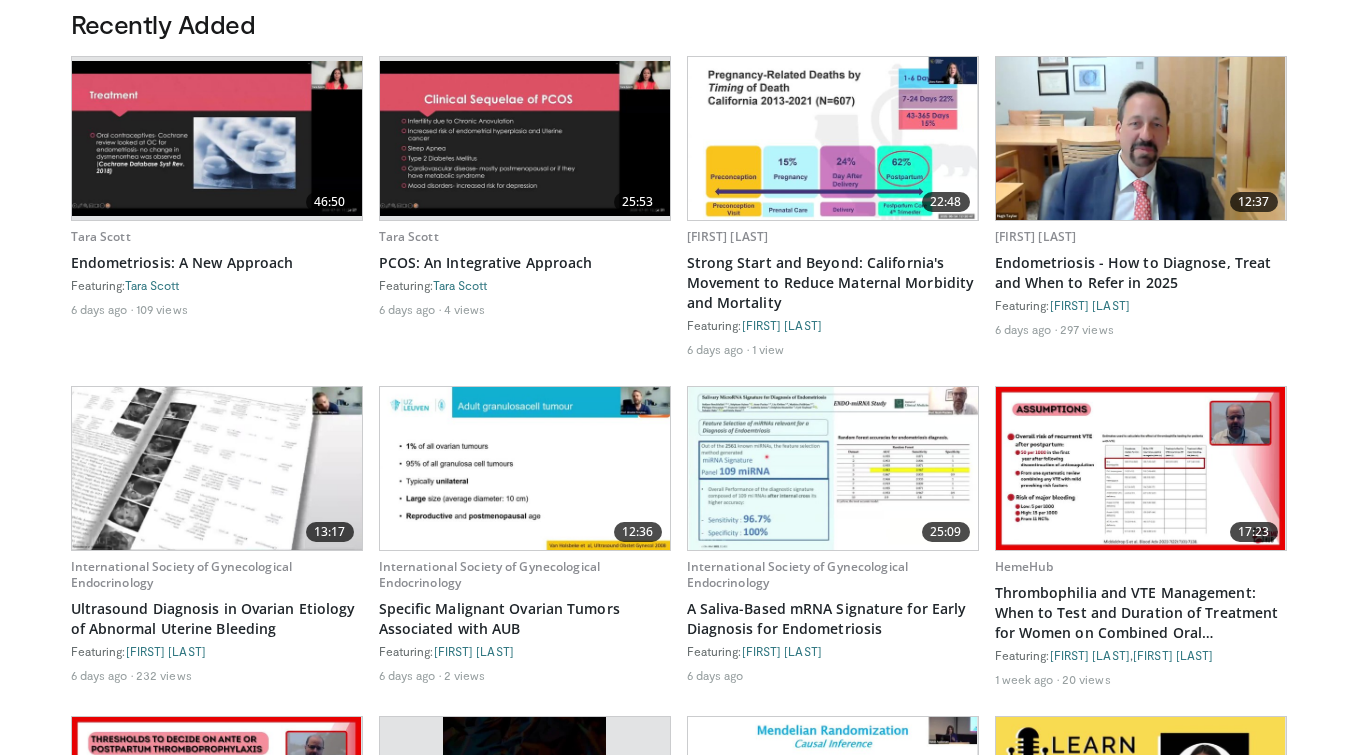 scroll, scrollTop: 614, scrollLeft: 0, axis: vertical 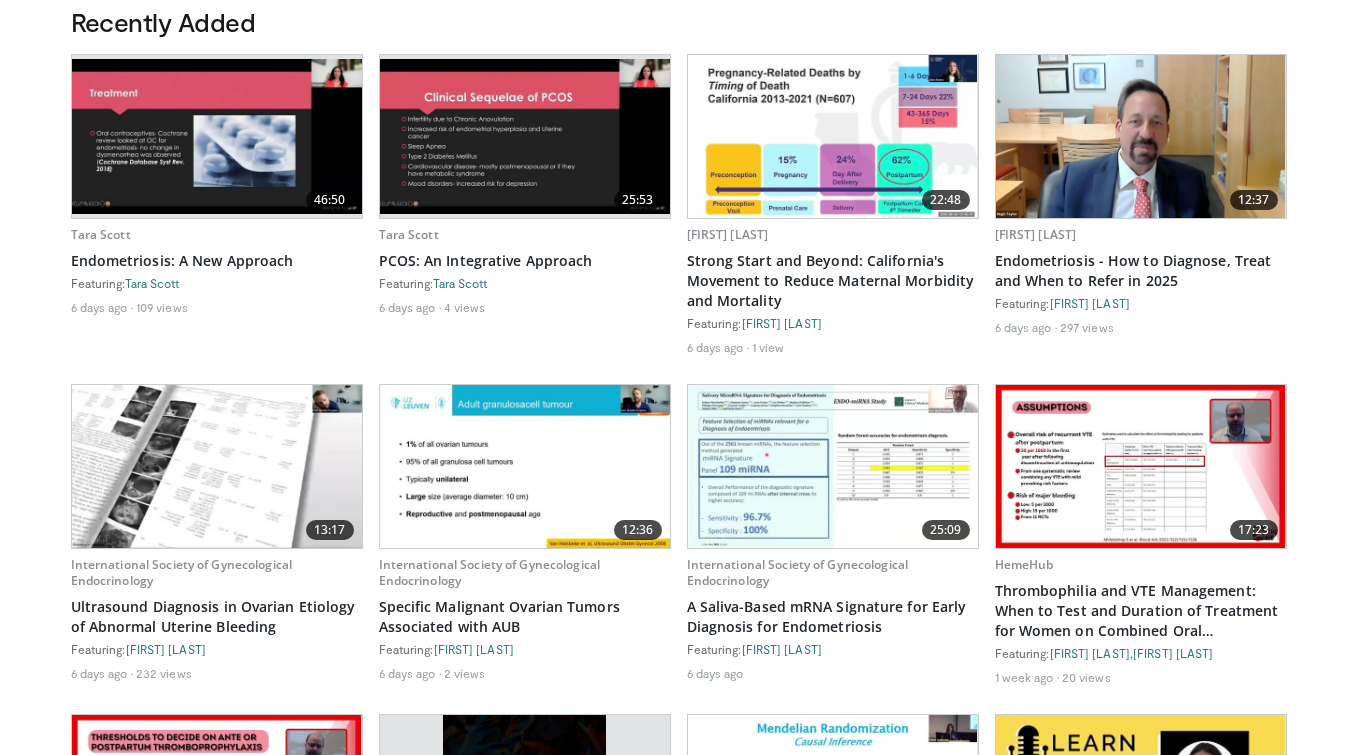 click at bounding box center (525, 136) 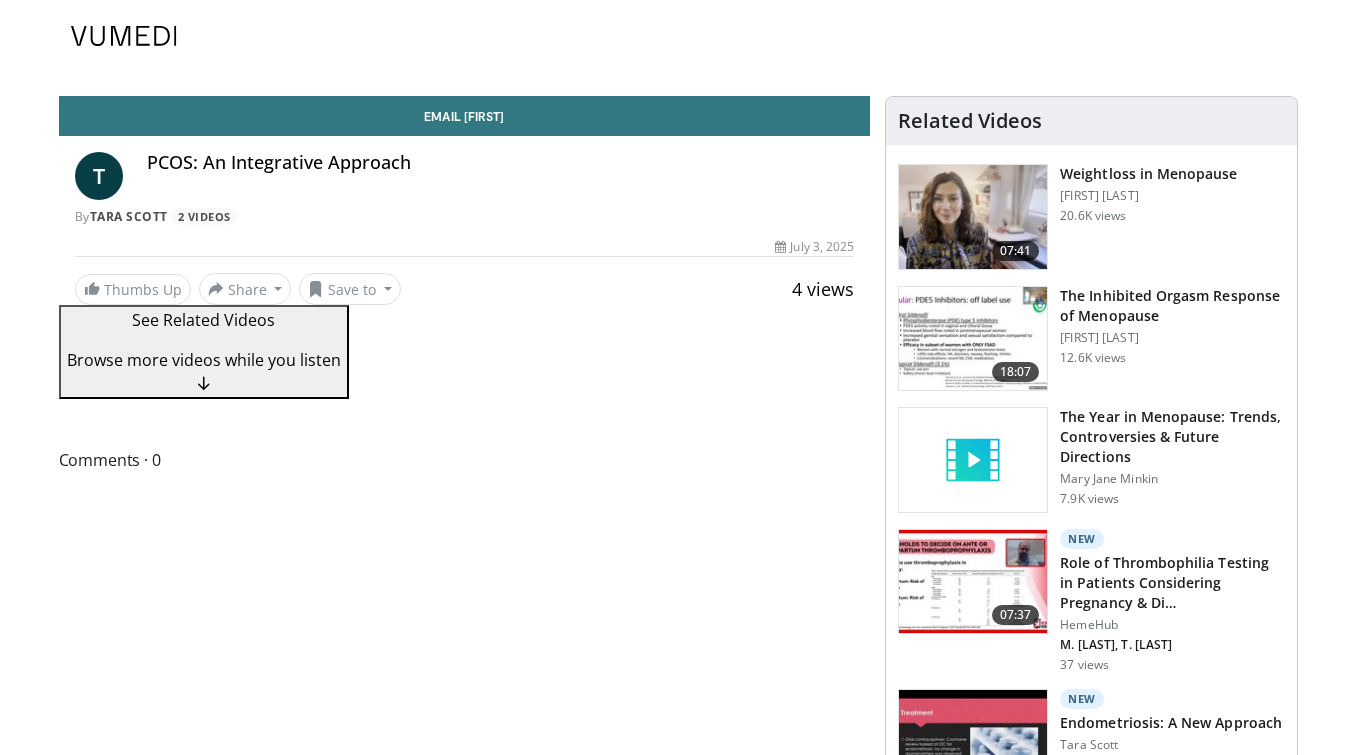 scroll, scrollTop: 0, scrollLeft: 0, axis: both 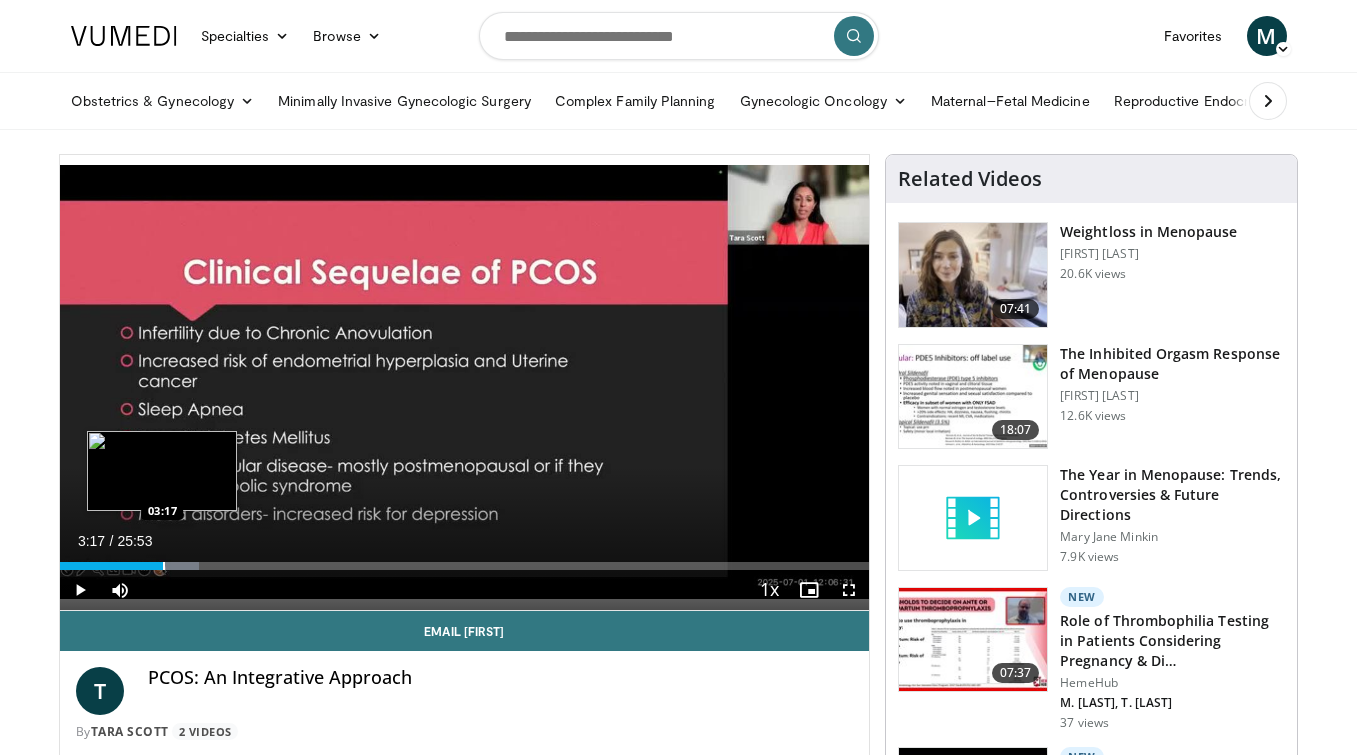 drag, startPoint x: 167, startPoint y: 563, endPoint x: 156, endPoint y: 564, distance: 11.045361 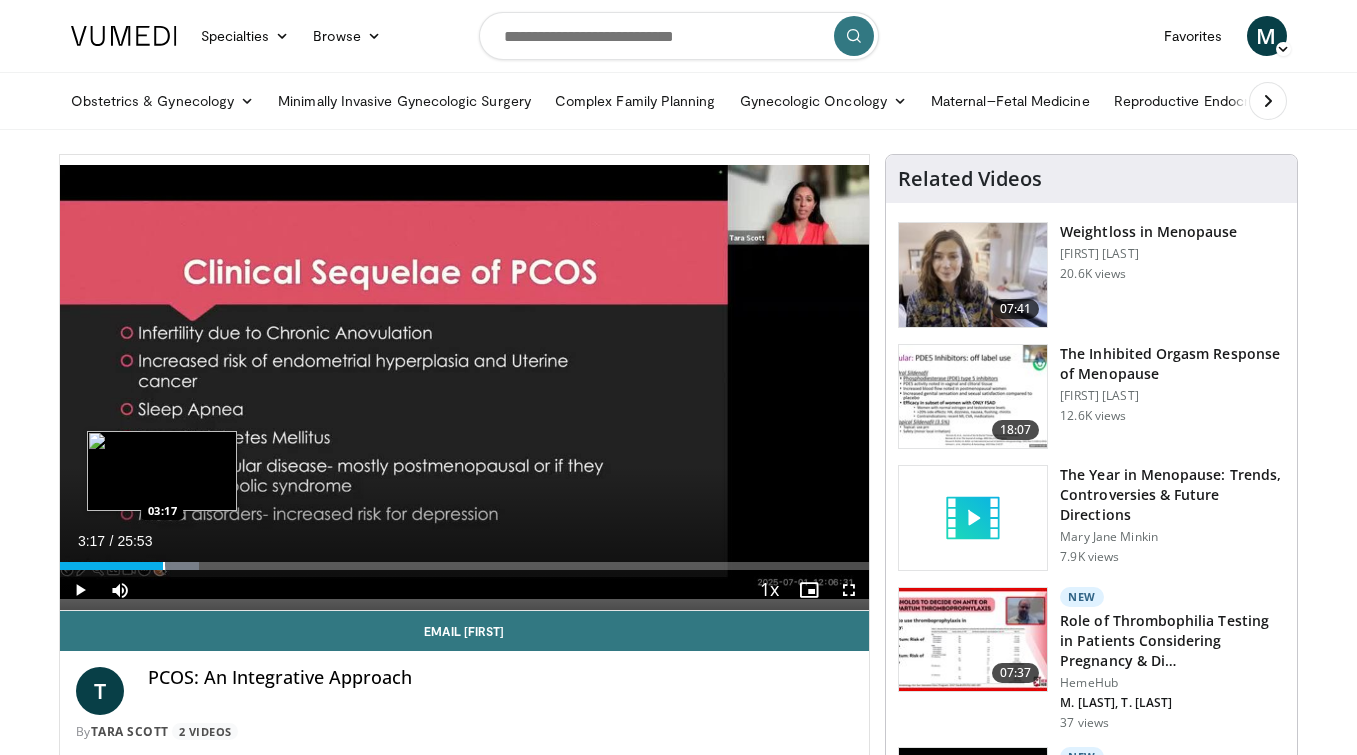 click at bounding box center (164, 566) 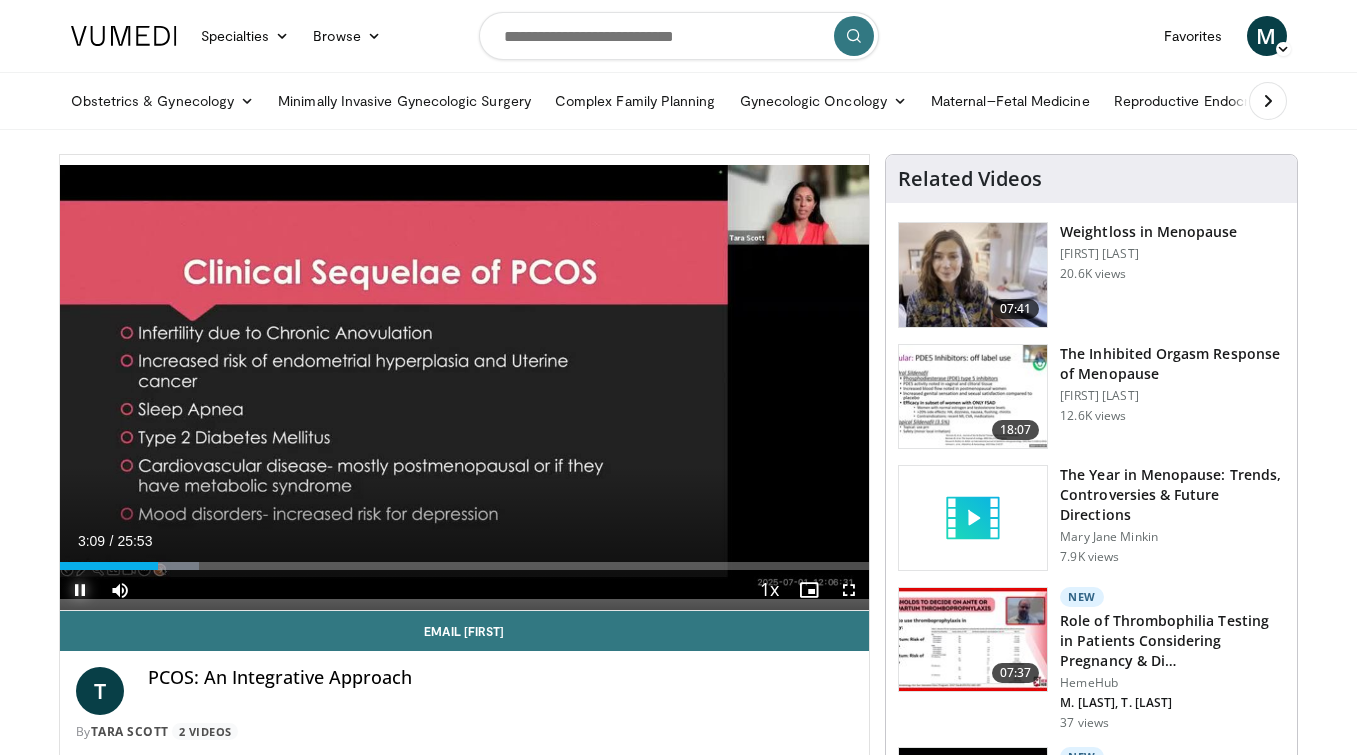 click at bounding box center [80, 590] 